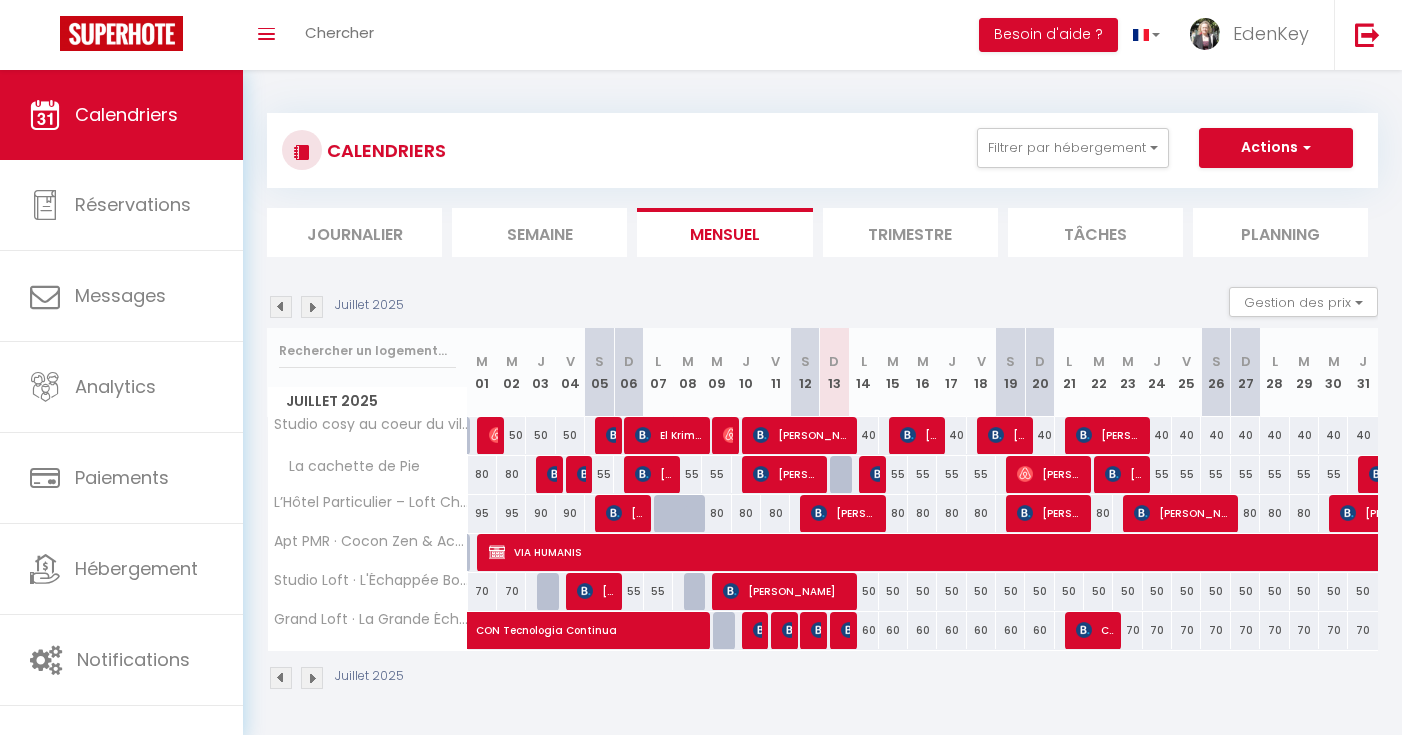 scroll, scrollTop: 0, scrollLeft: 0, axis: both 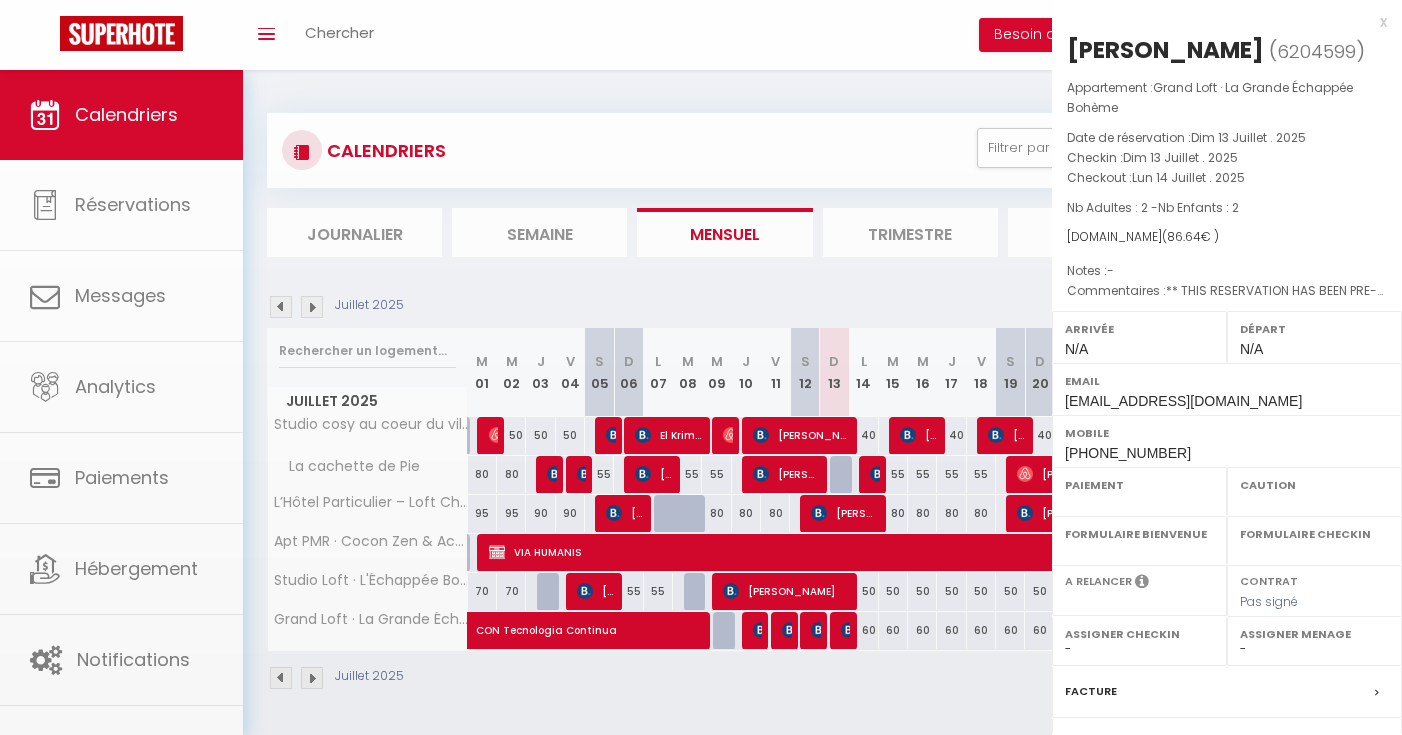 select on "OK" 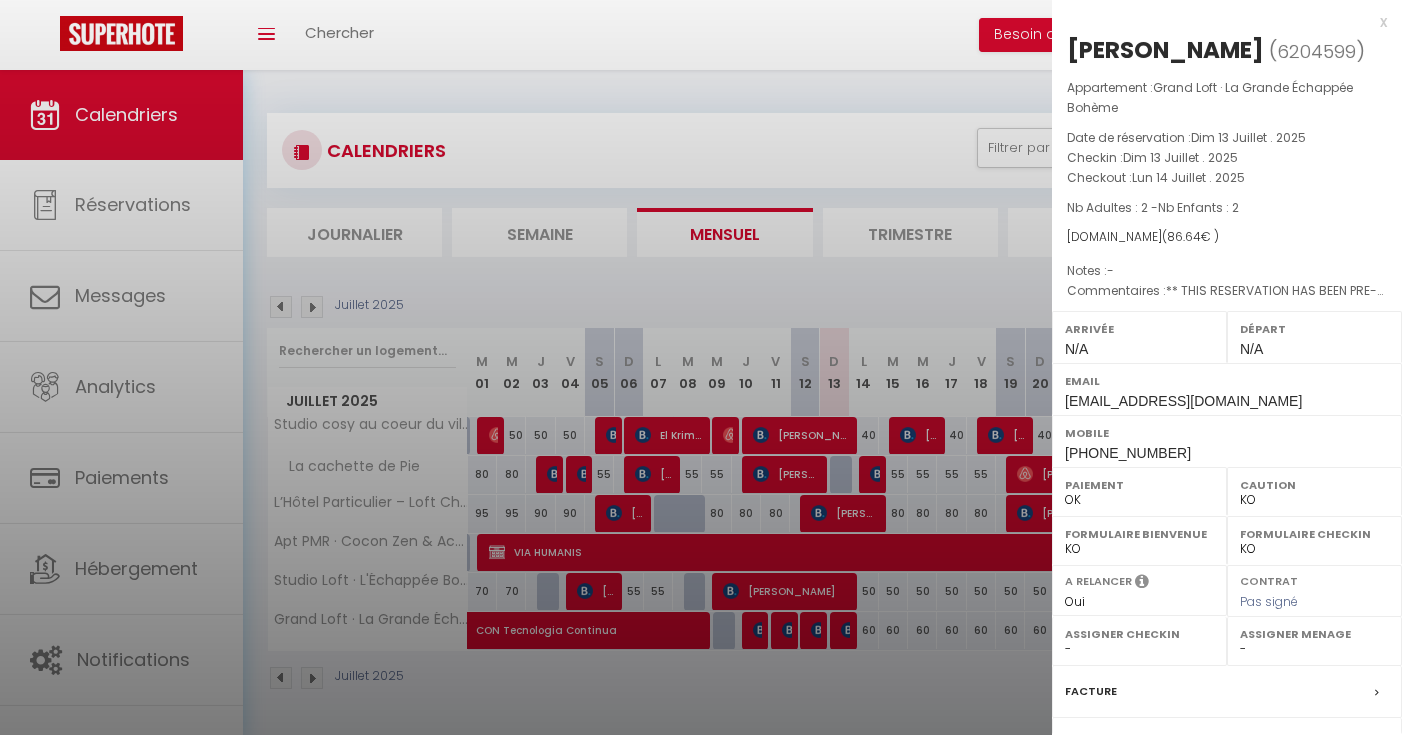 select on "45909" 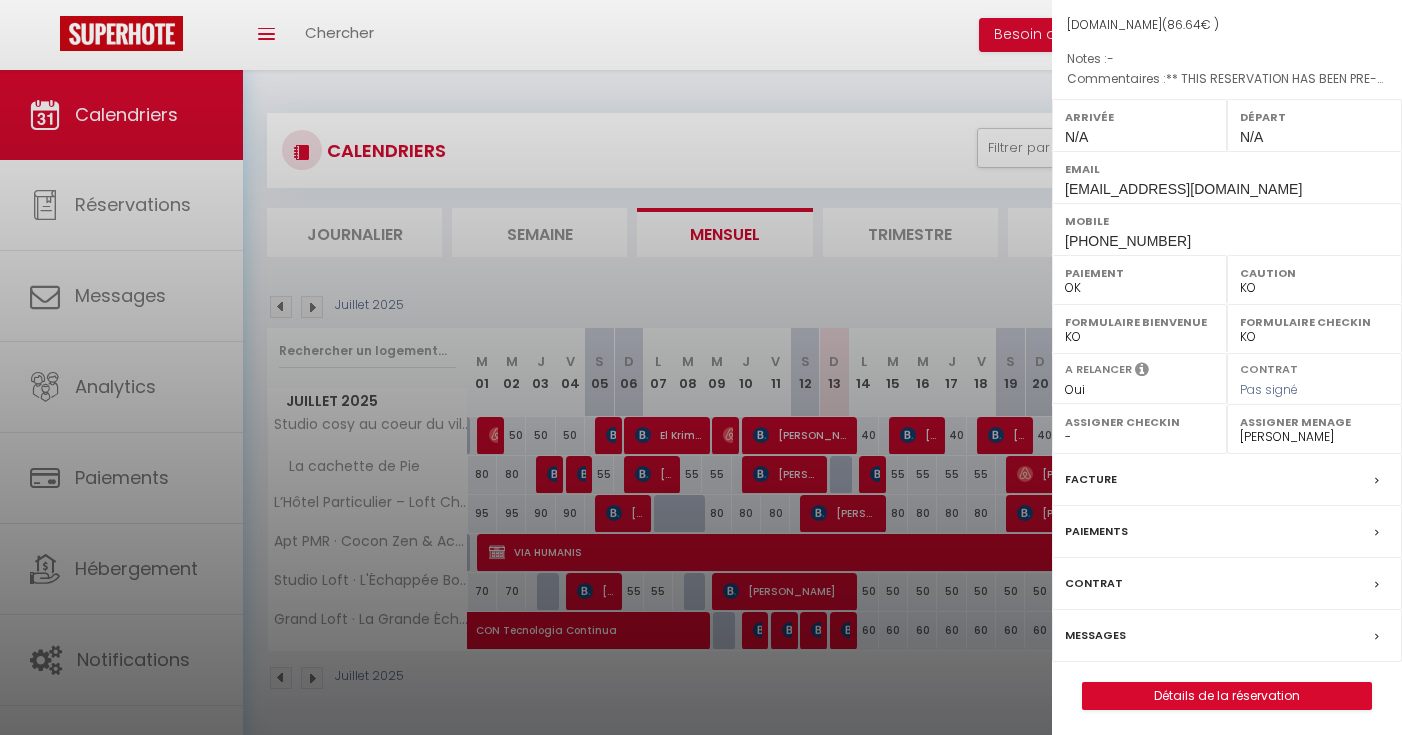 scroll, scrollTop: 211, scrollLeft: 0, axis: vertical 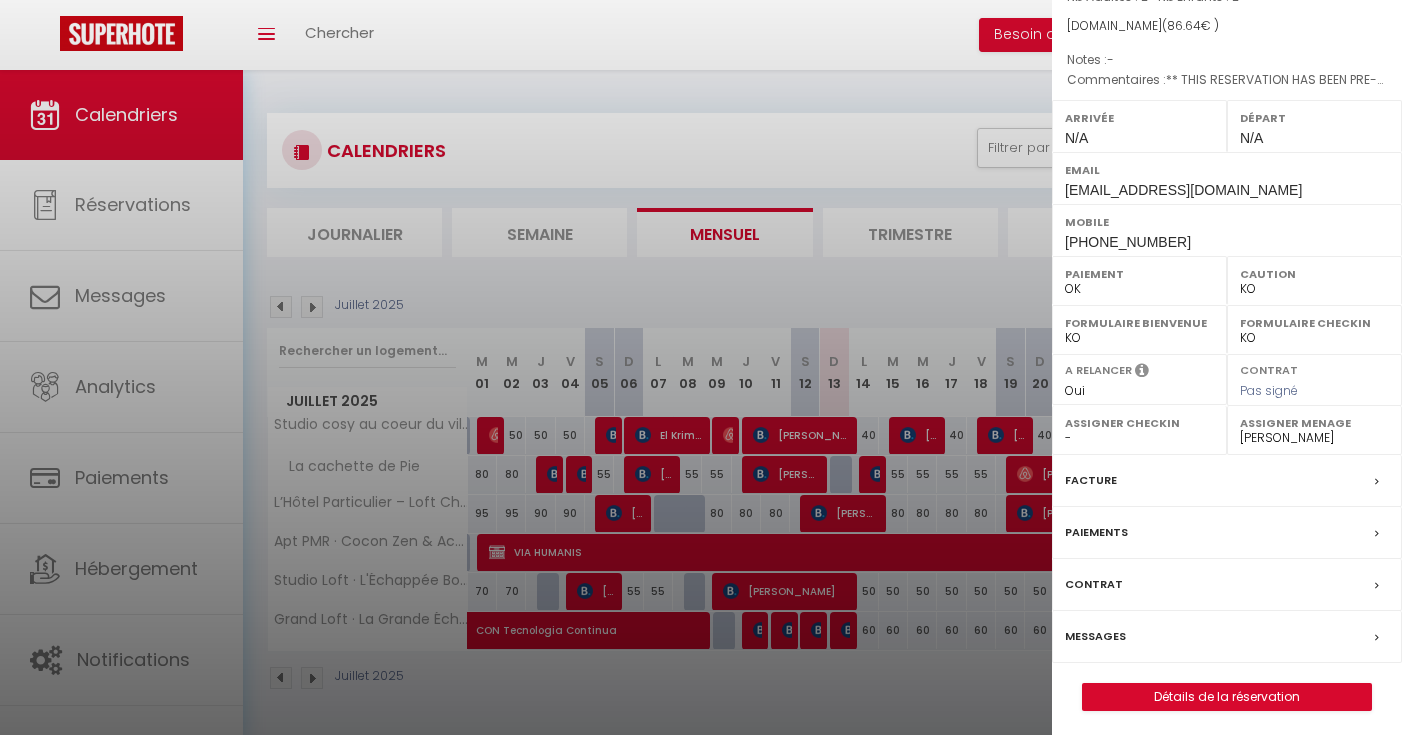 click on "Détails de la réservation" at bounding box center [1227, 697] 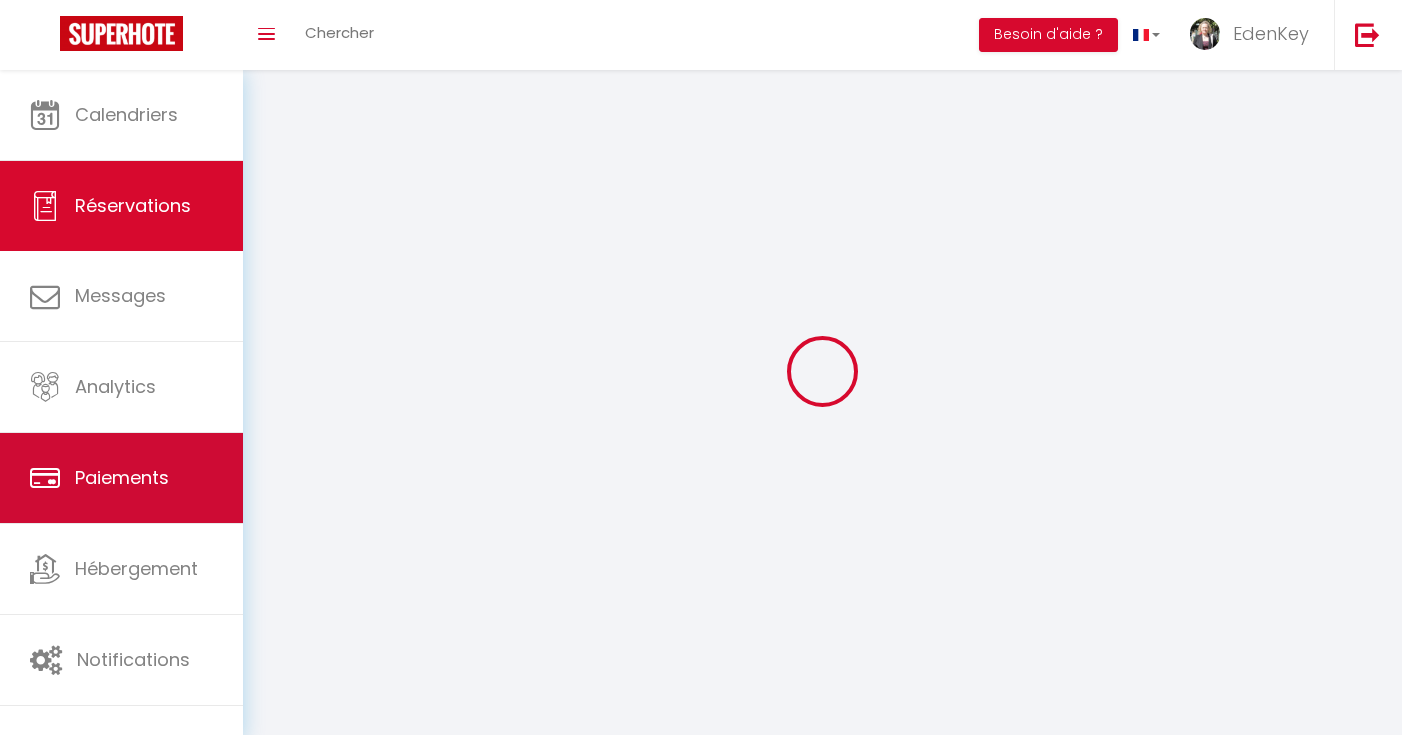 click on "Paiements" at bounding box center (122, 477) 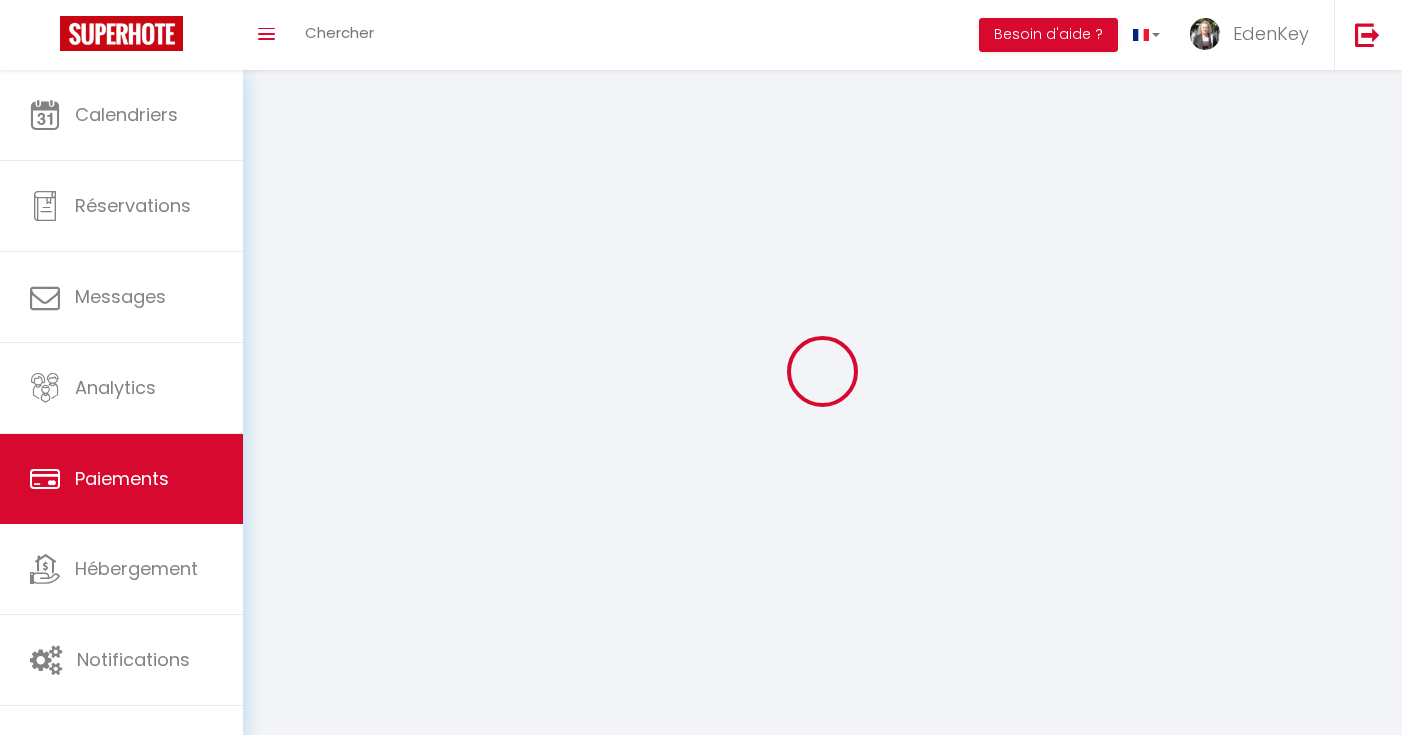 select on "2" 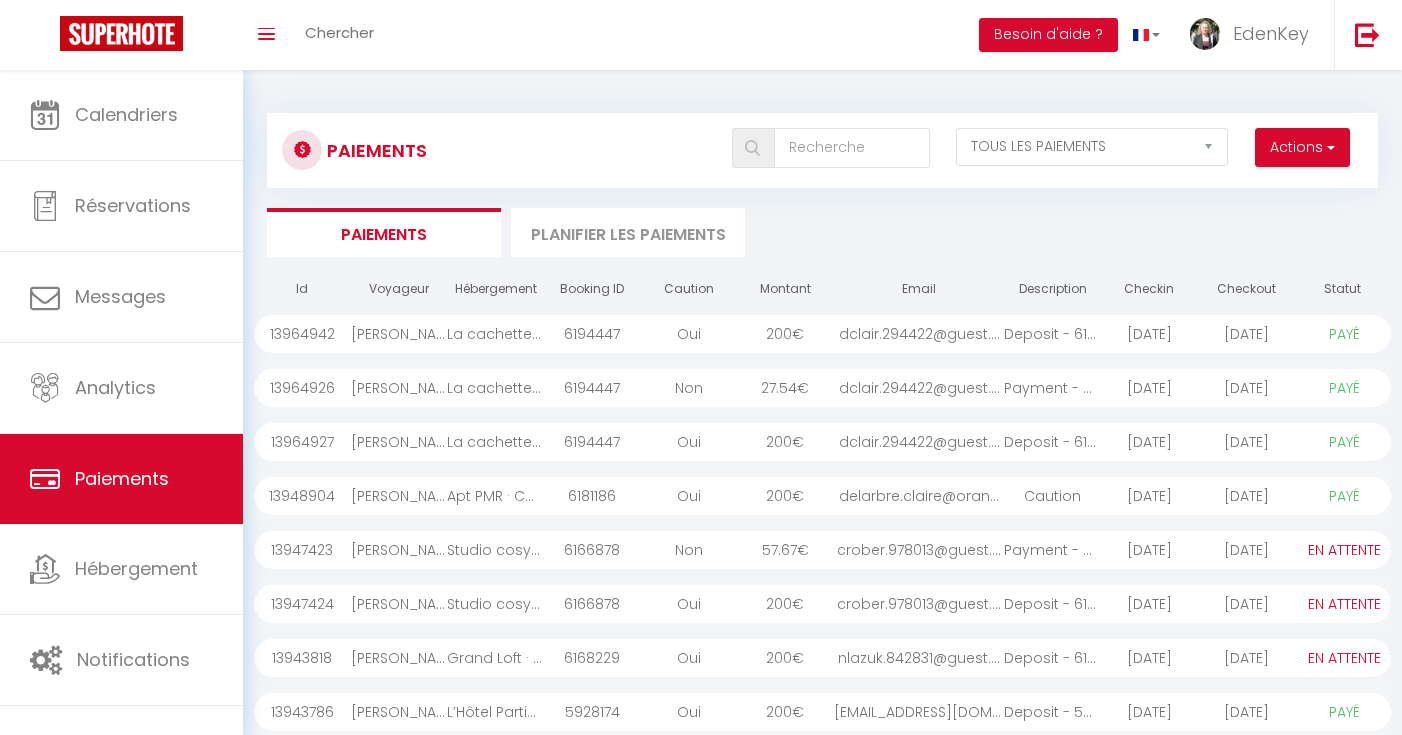 click on "Actions" at bounding box center (1302, 148) 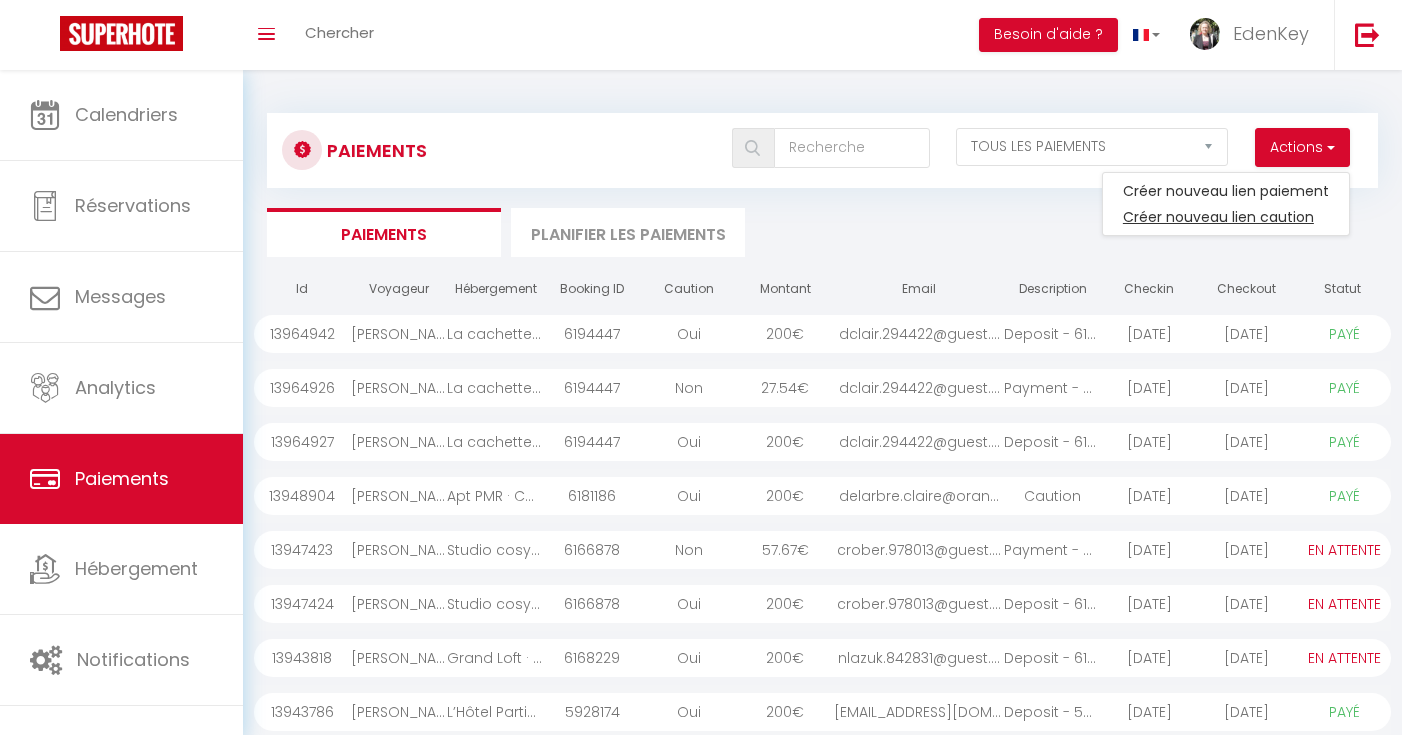 click on "Créer nouveau lien caution" at bounding box center (1226, 217) 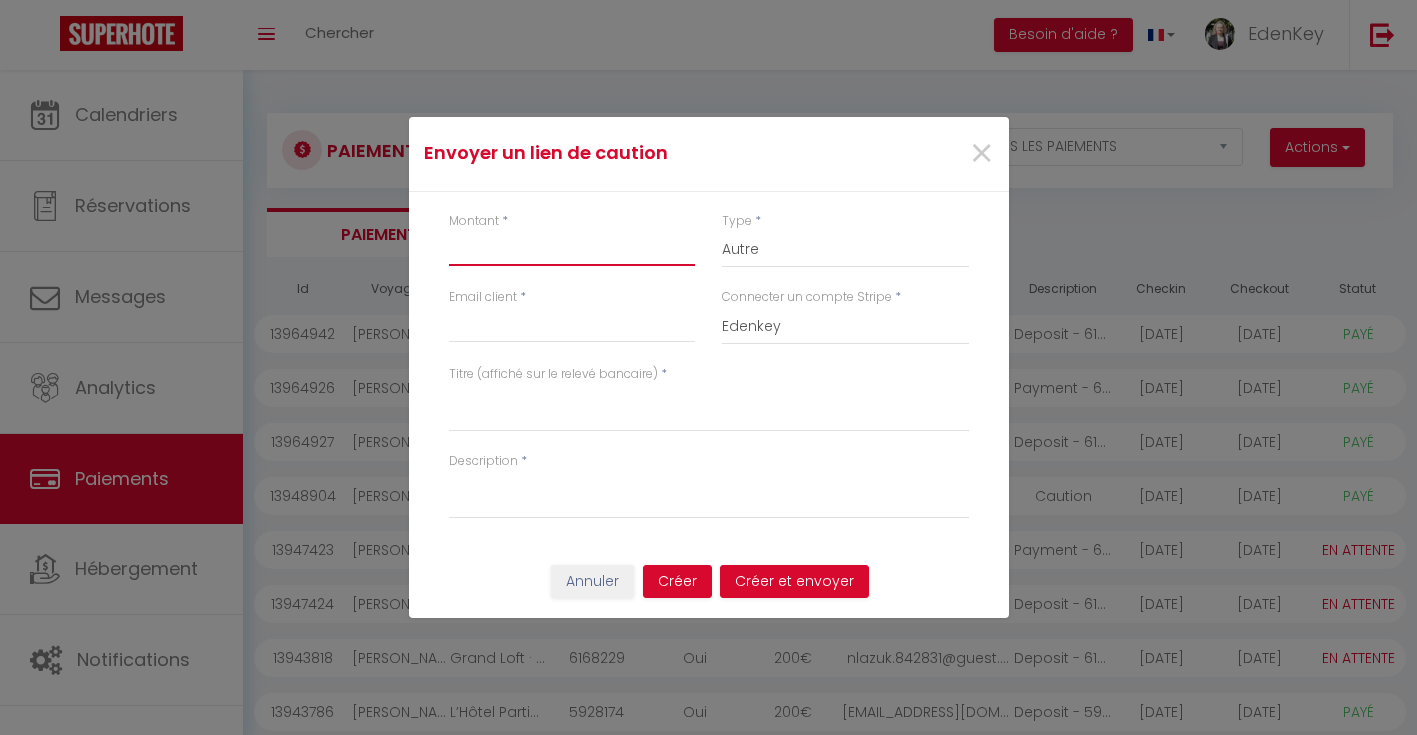 click on "Montant" at bounding box center (572, 248) 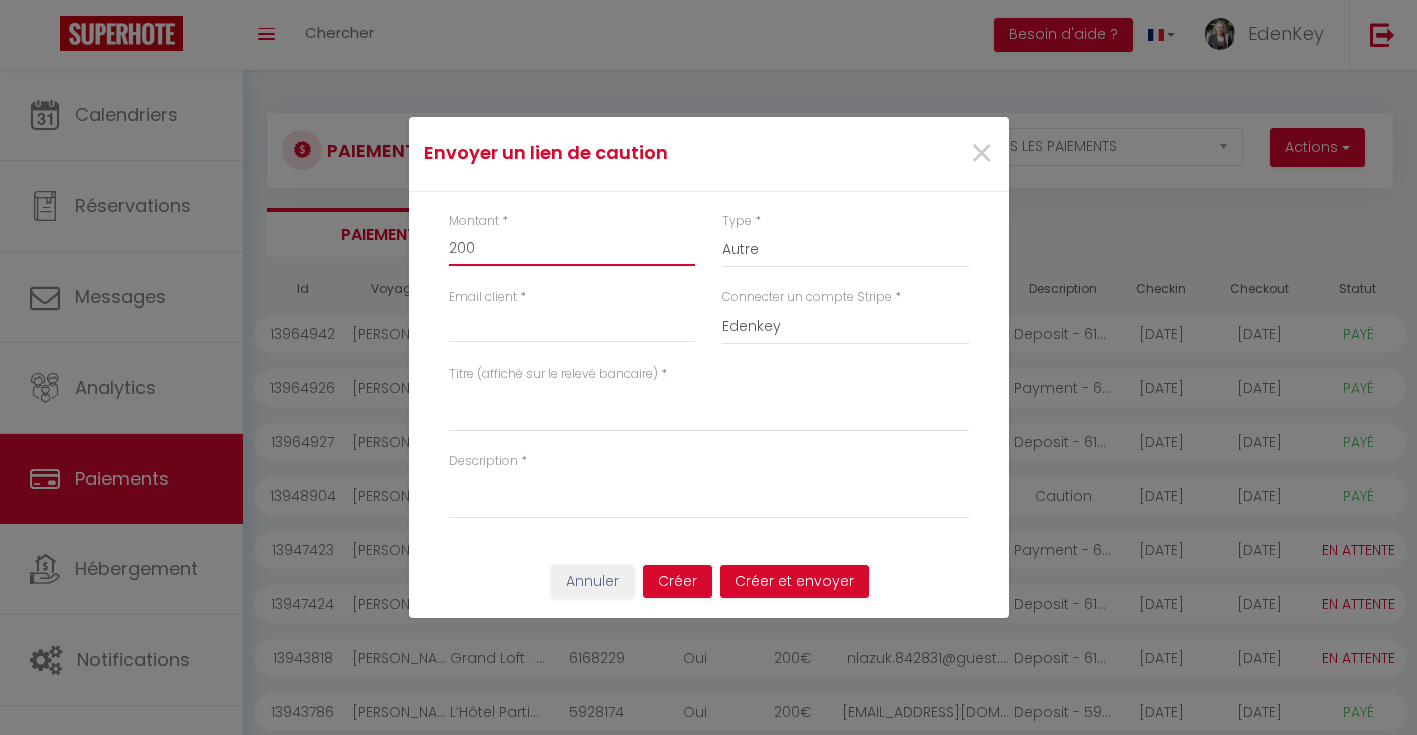 type on "200" 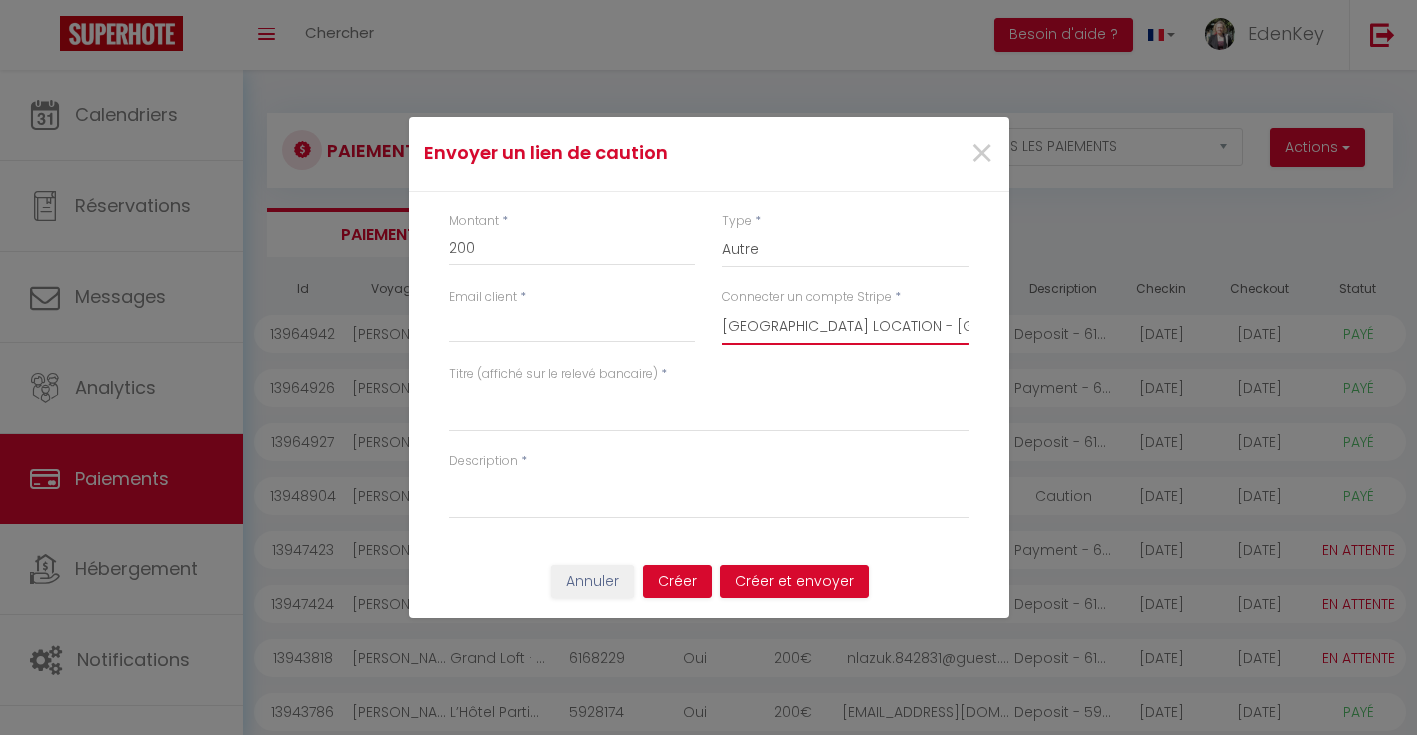 click on "Titre (affiché sur le relevé bancaire)" at bounding box center [709, 408] 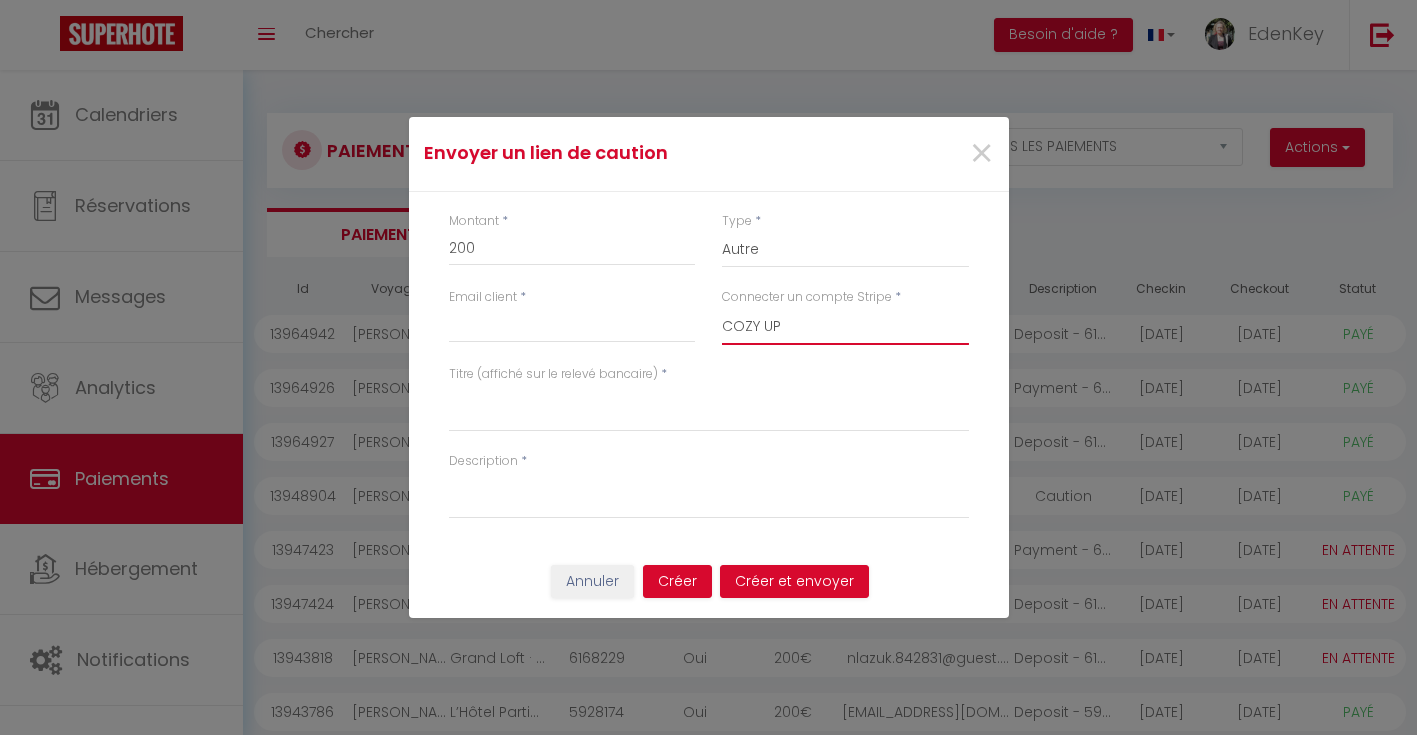 select on "14317" 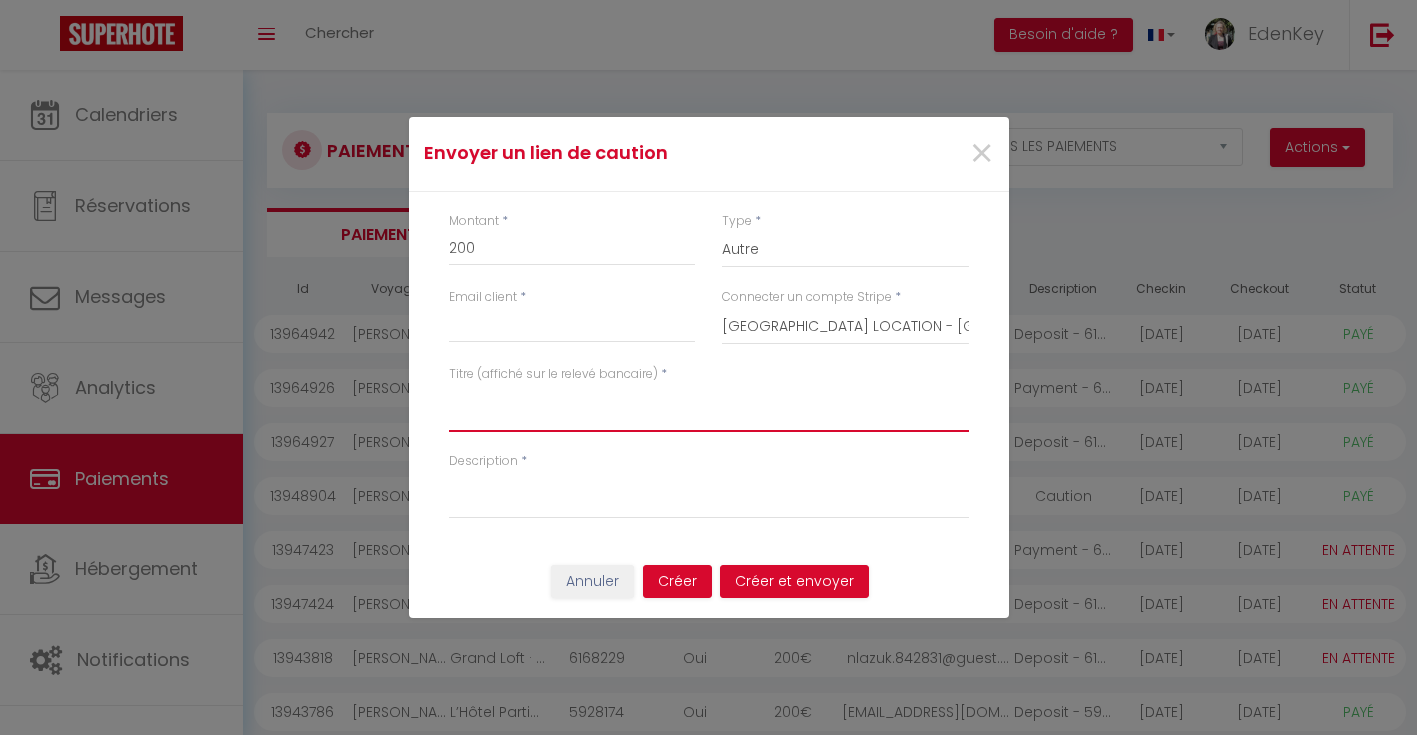 click on "Titre (affiché sur le relevé bancaire)" at bounding box center (709, 408) 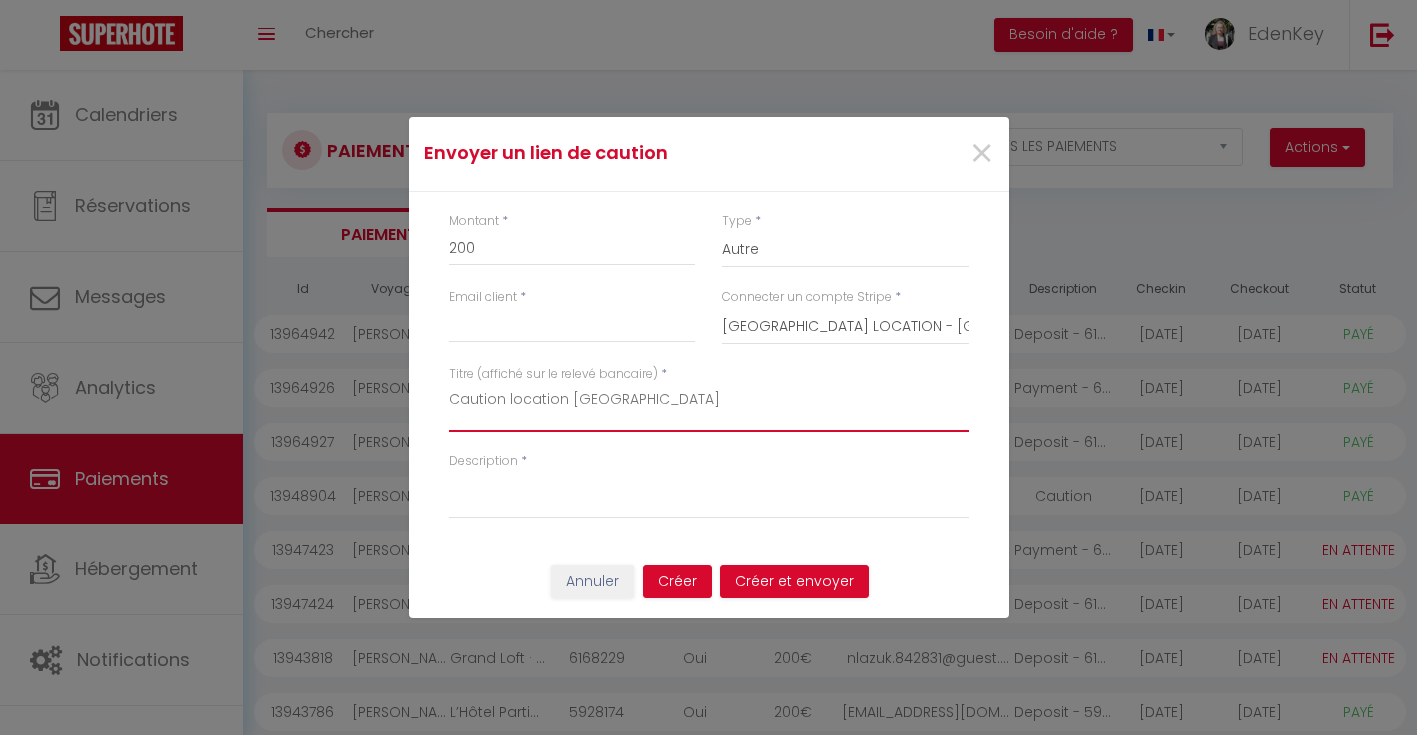 type on "Caution location [GEOGRAPHIC_DATA]" 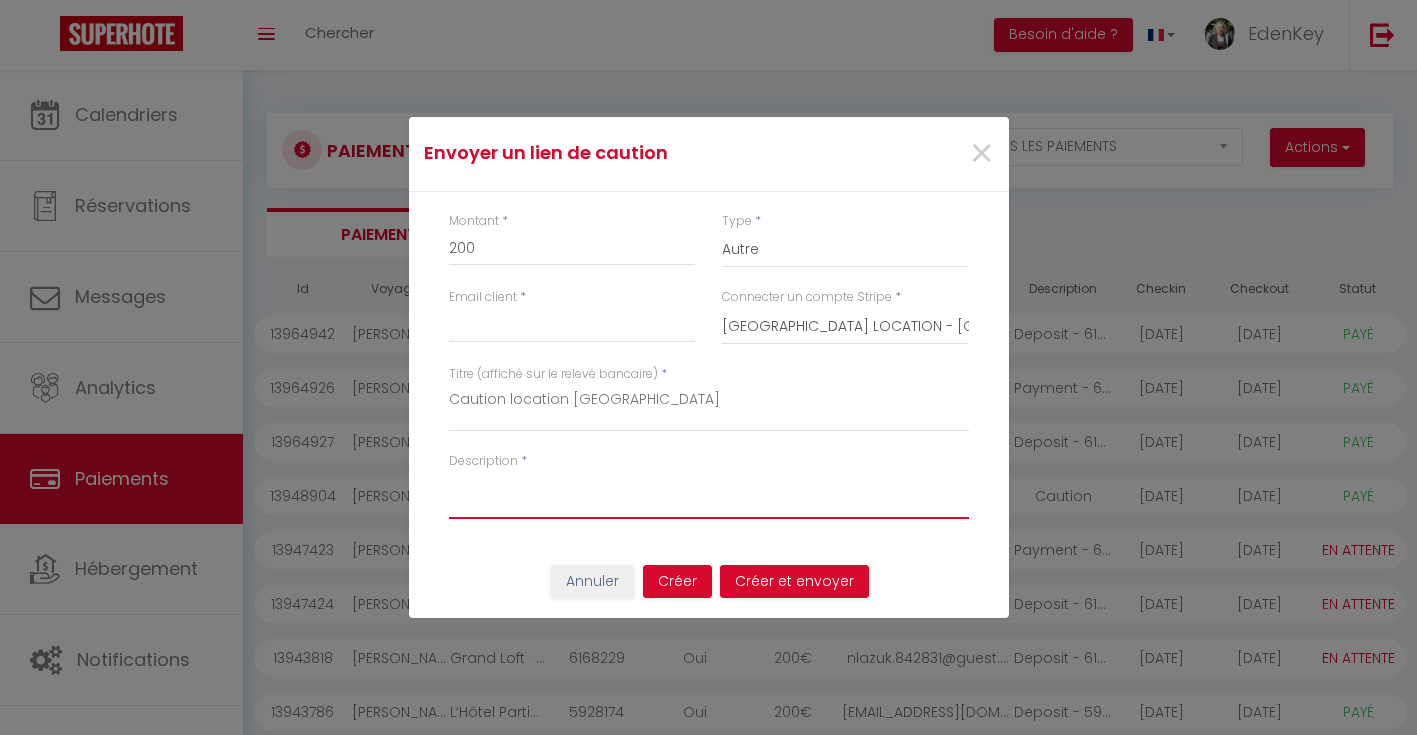 click on "Description" at bounding box center [709, 495] 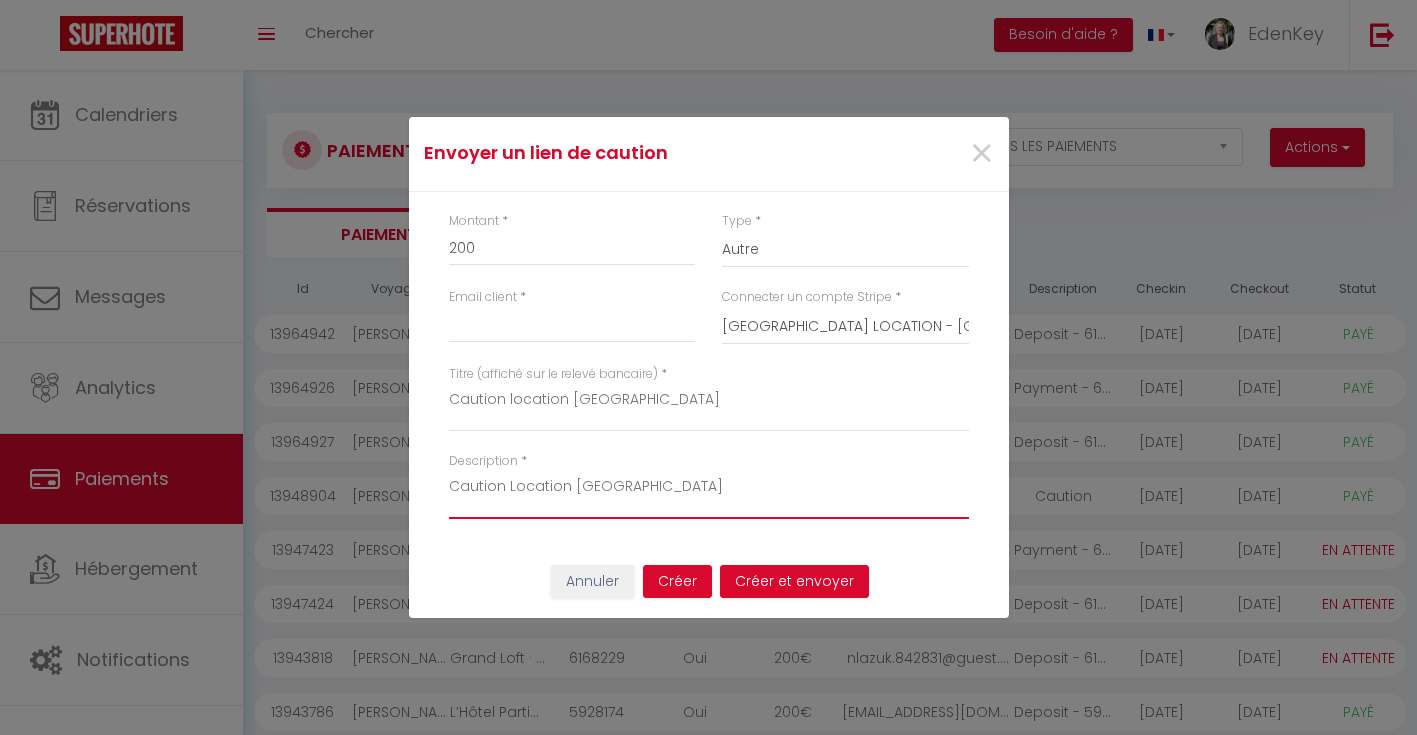 type on "Caution Location [GEOGRAPHIC_DATA]" 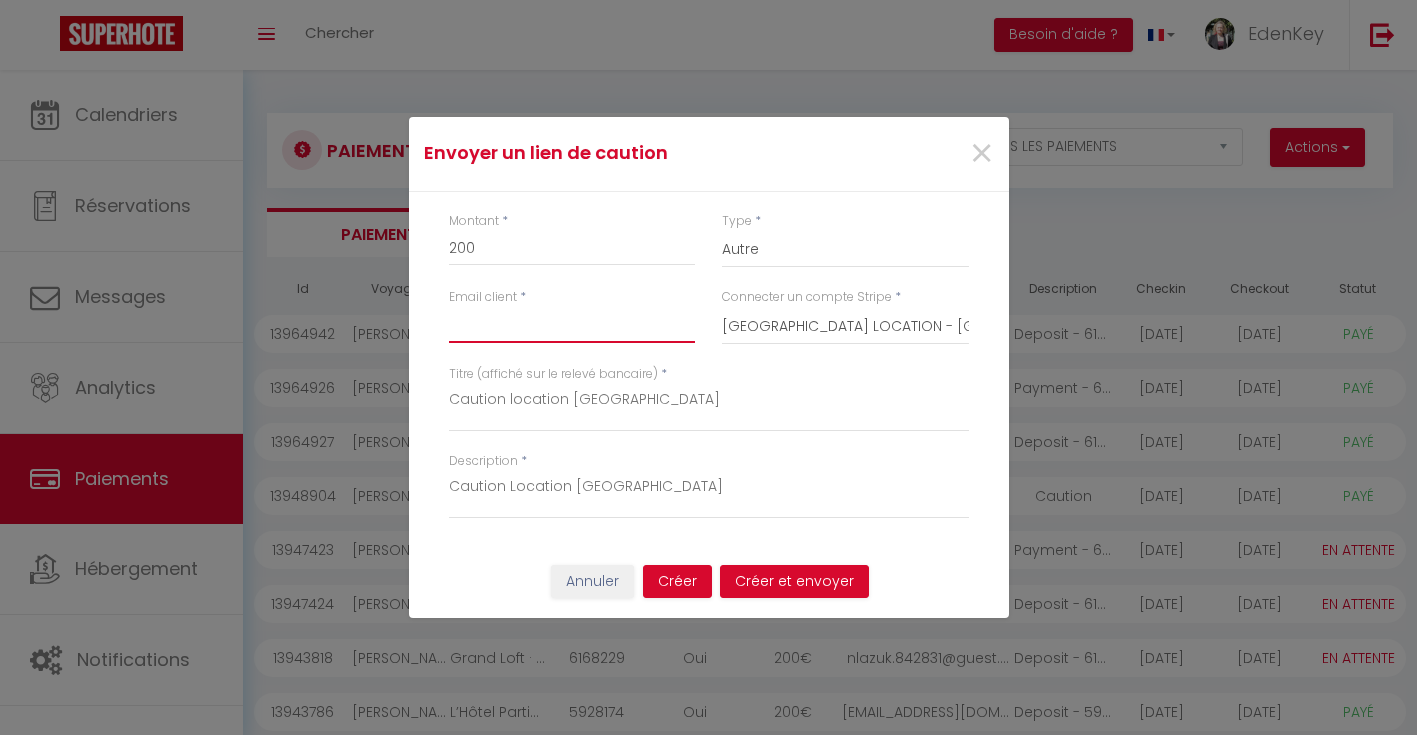 click on "Email client" at bounding box center (572, 325) 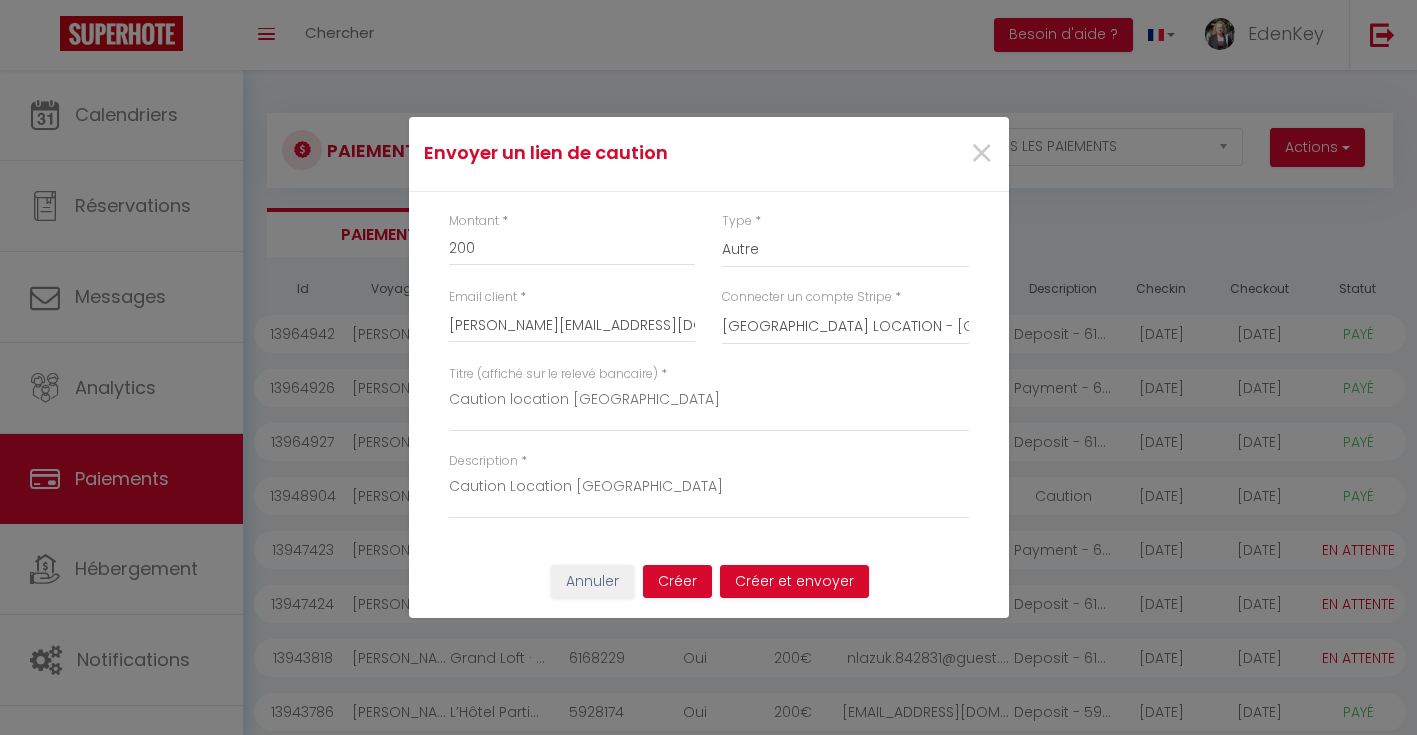 click on "Connecter un compte Stripe
*   Edenkey [PERSON_NAME] COZY UP FRANCOIS - ENTRECHAUX DESPLANQUES - ORANGE FEYLINA LOCATION - [GEOGRAPHIC_DATA]" at bounding box center [845, 326] 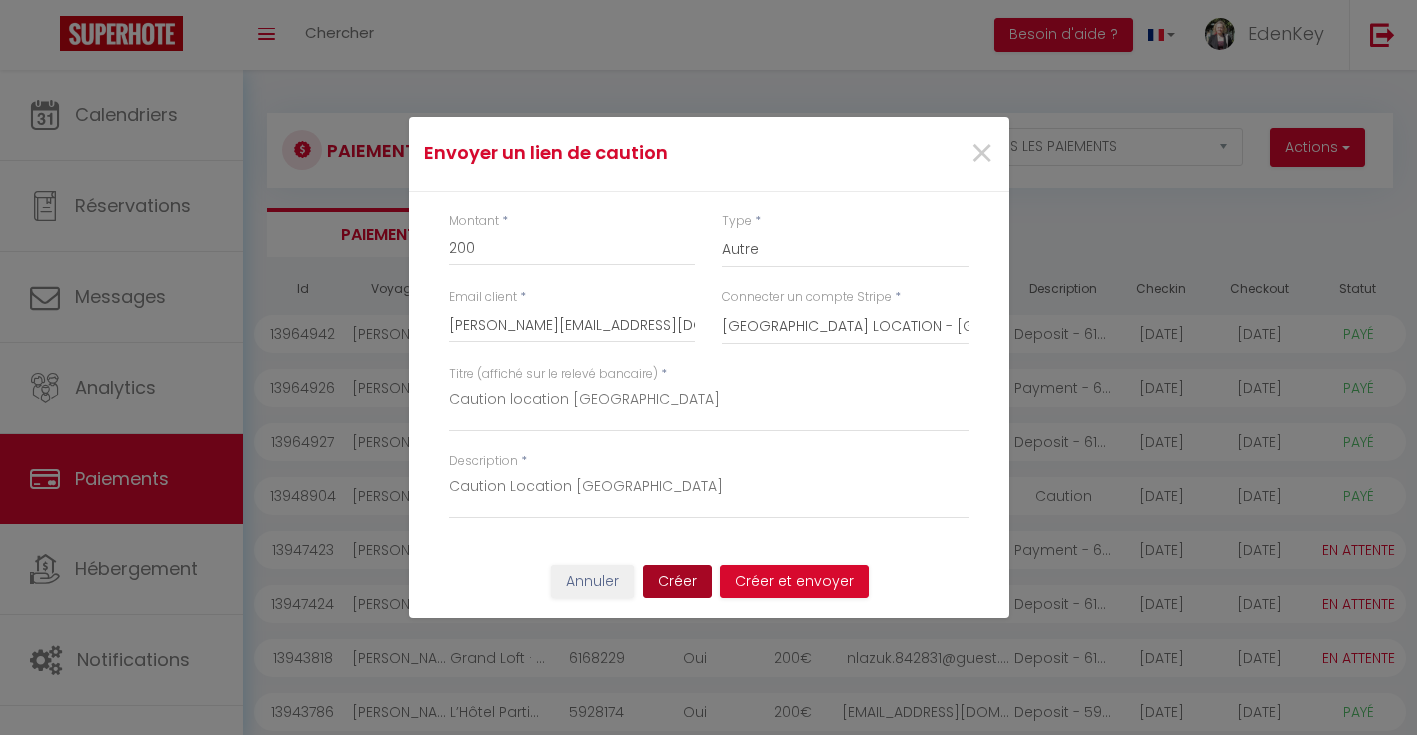 click on "Créer" at bounding box center [677, 582] 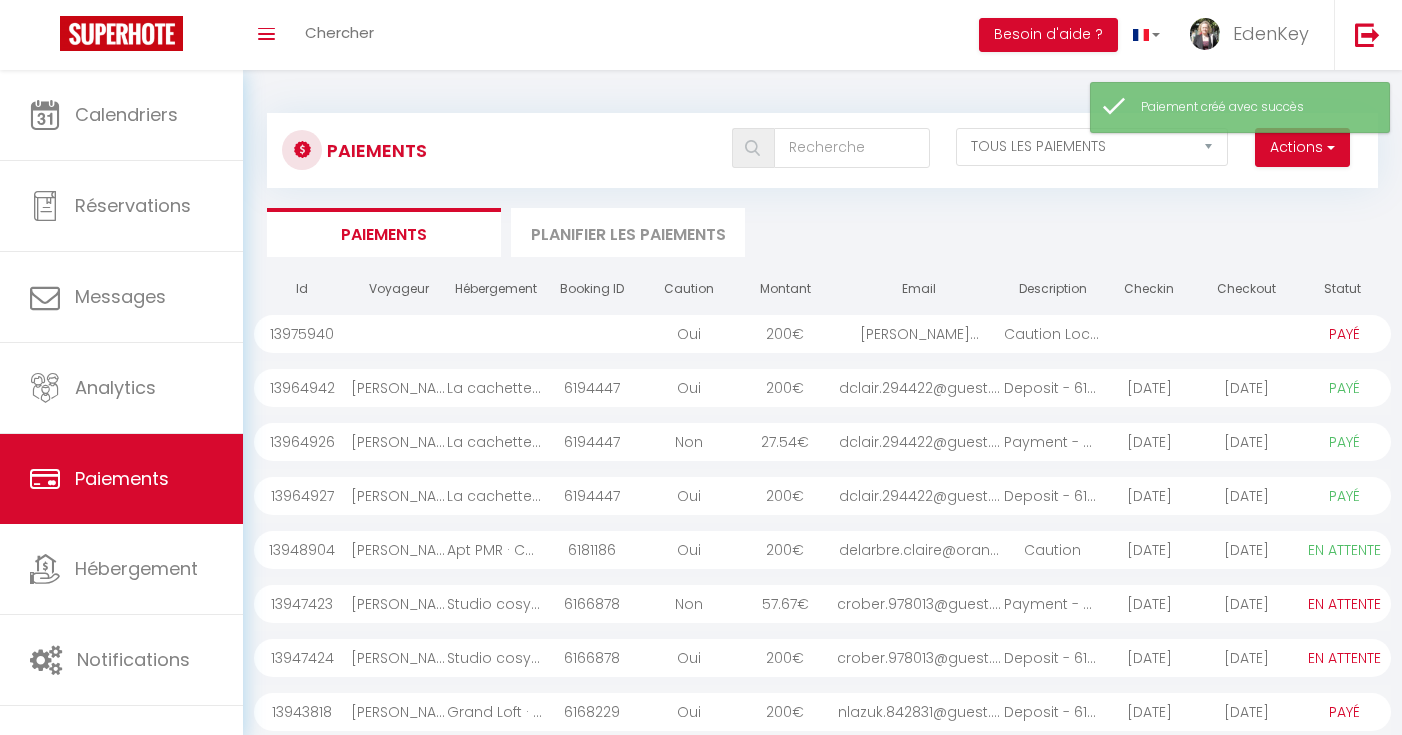 click on "[PERSON_NAME]..." at bounding box center (919, 334) 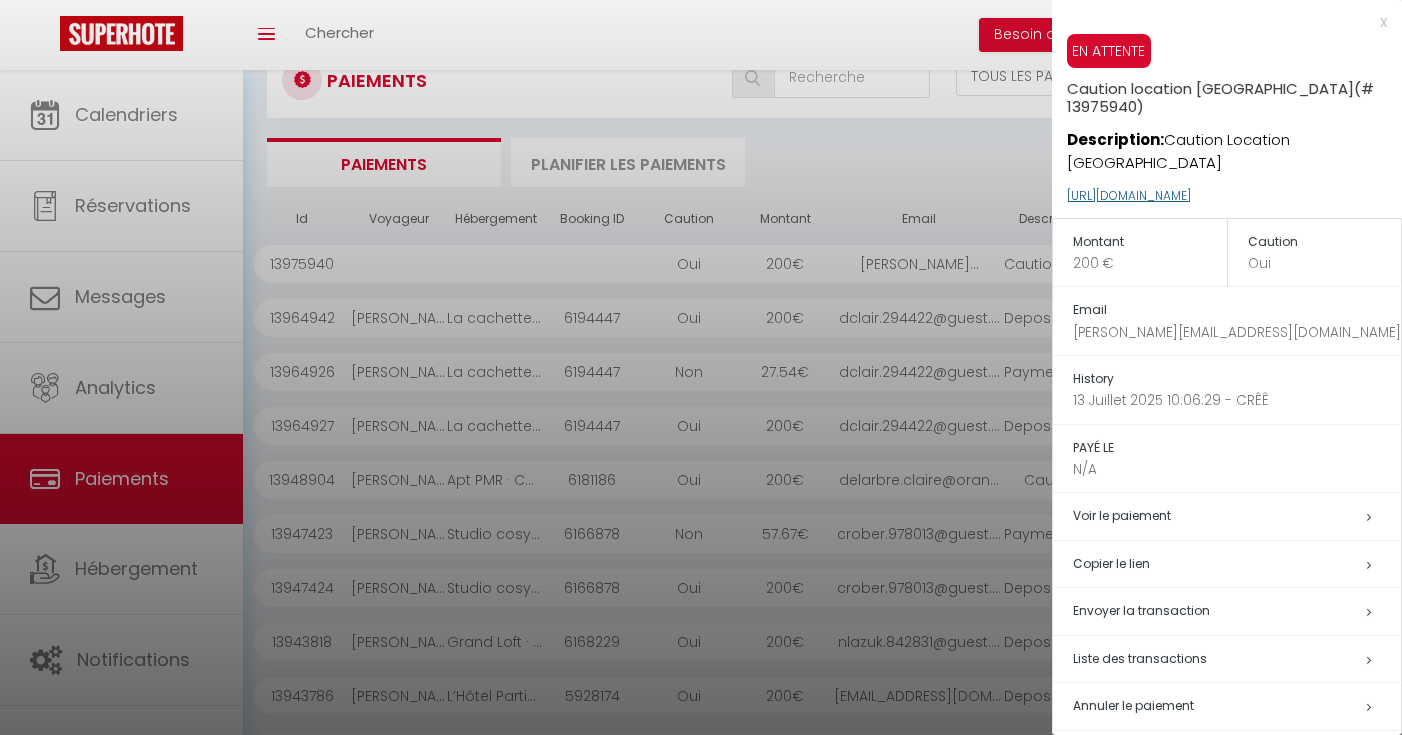 scroll, scrollTop: 72, scrollLeft: 0, axis: vertical 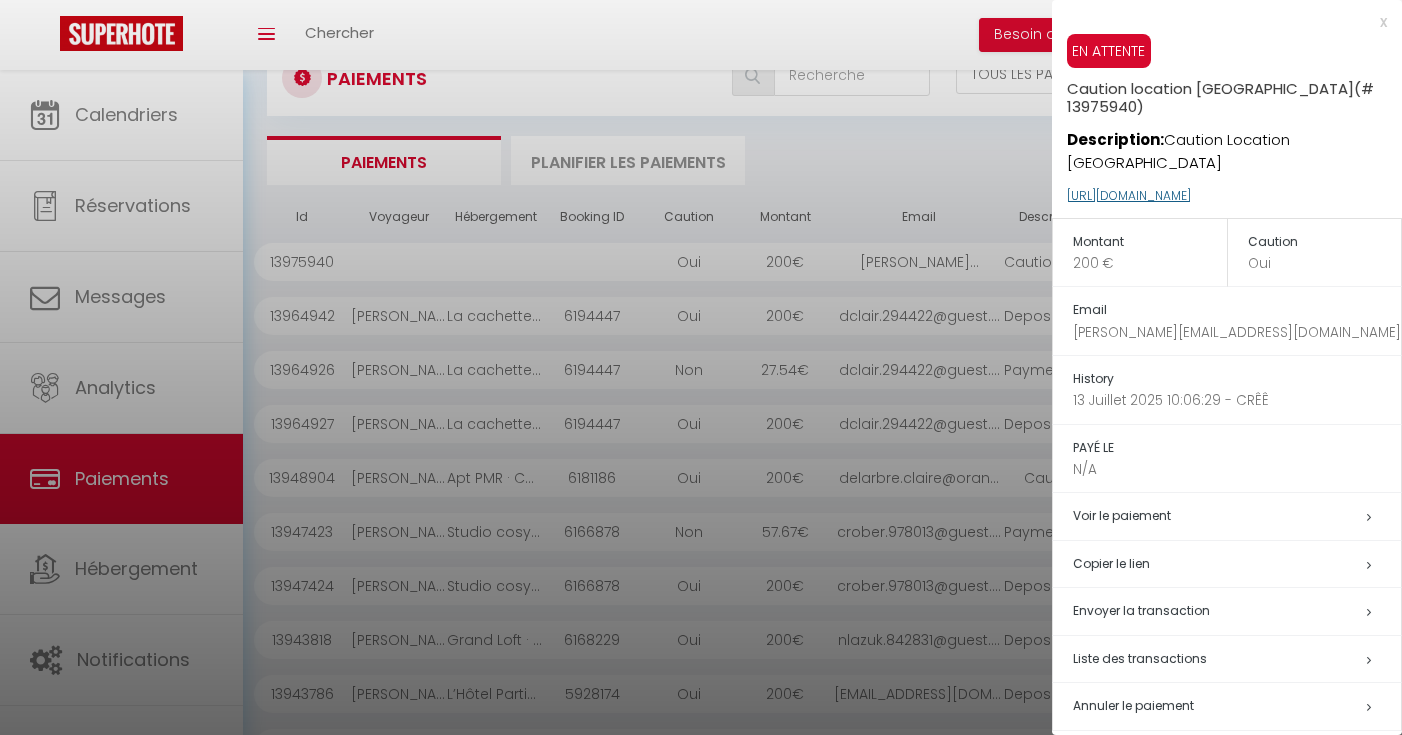 click on "[URL][DOMAIN_NAME]" at bounding box center (1129, 195) 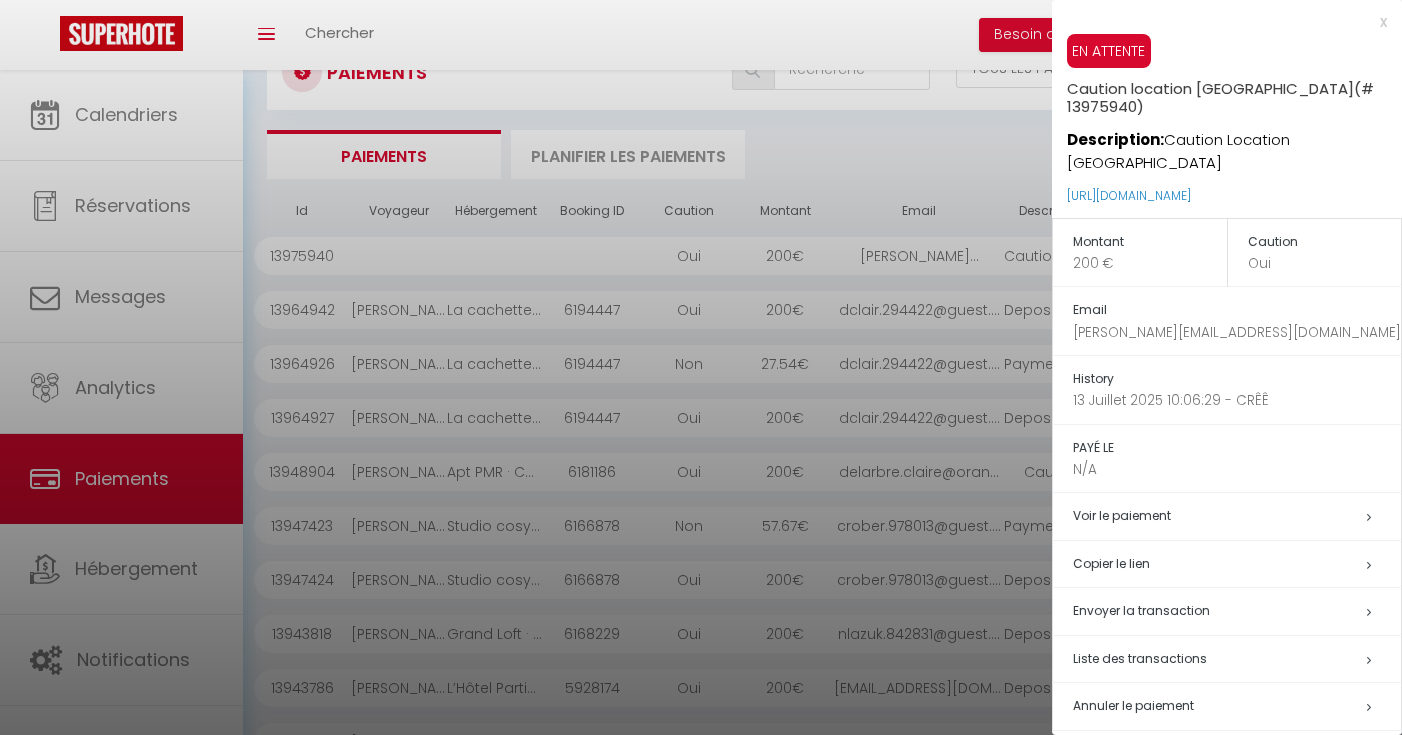 scroll, scrollTop: 84, scrollLeft: 0, axis: vertical 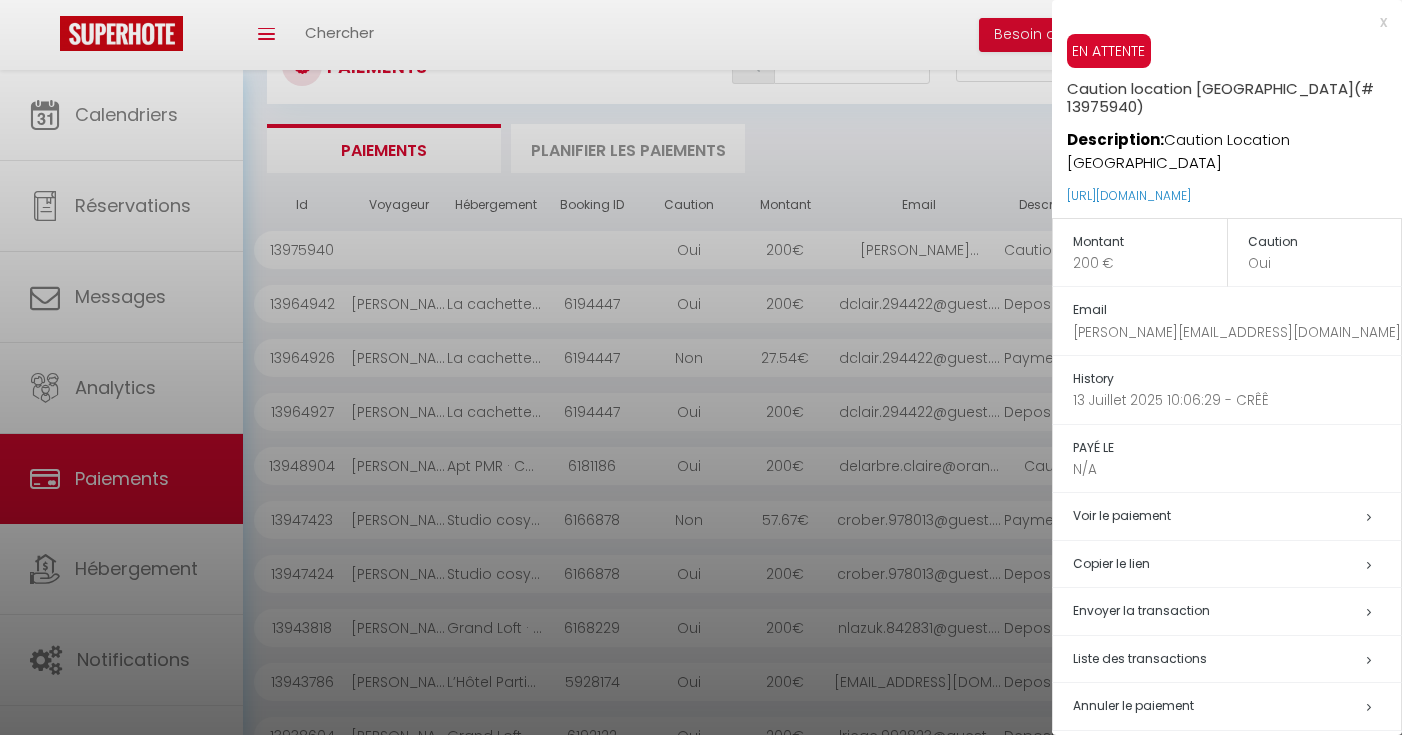click on "x" at bounding box center [1219, 22] 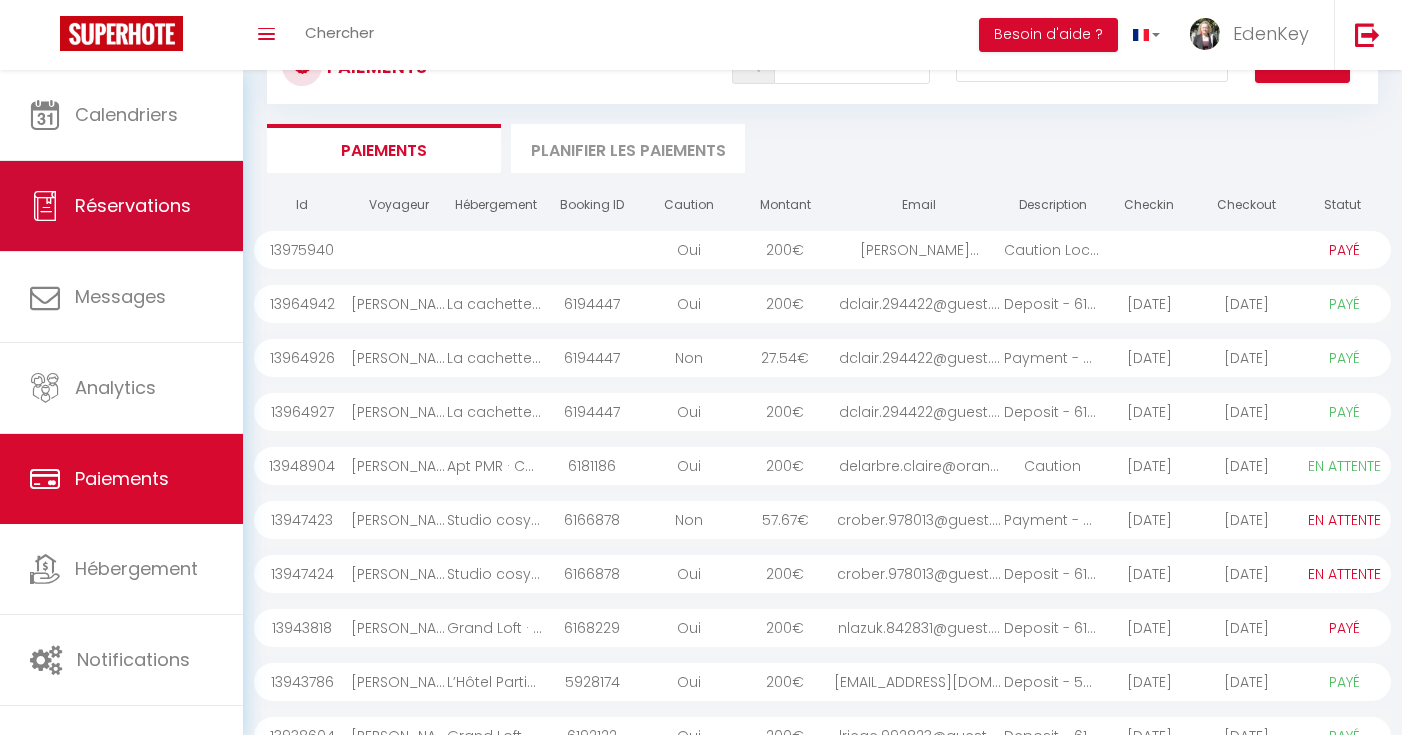 click on "Réservations" at bounding box center (121, 206) 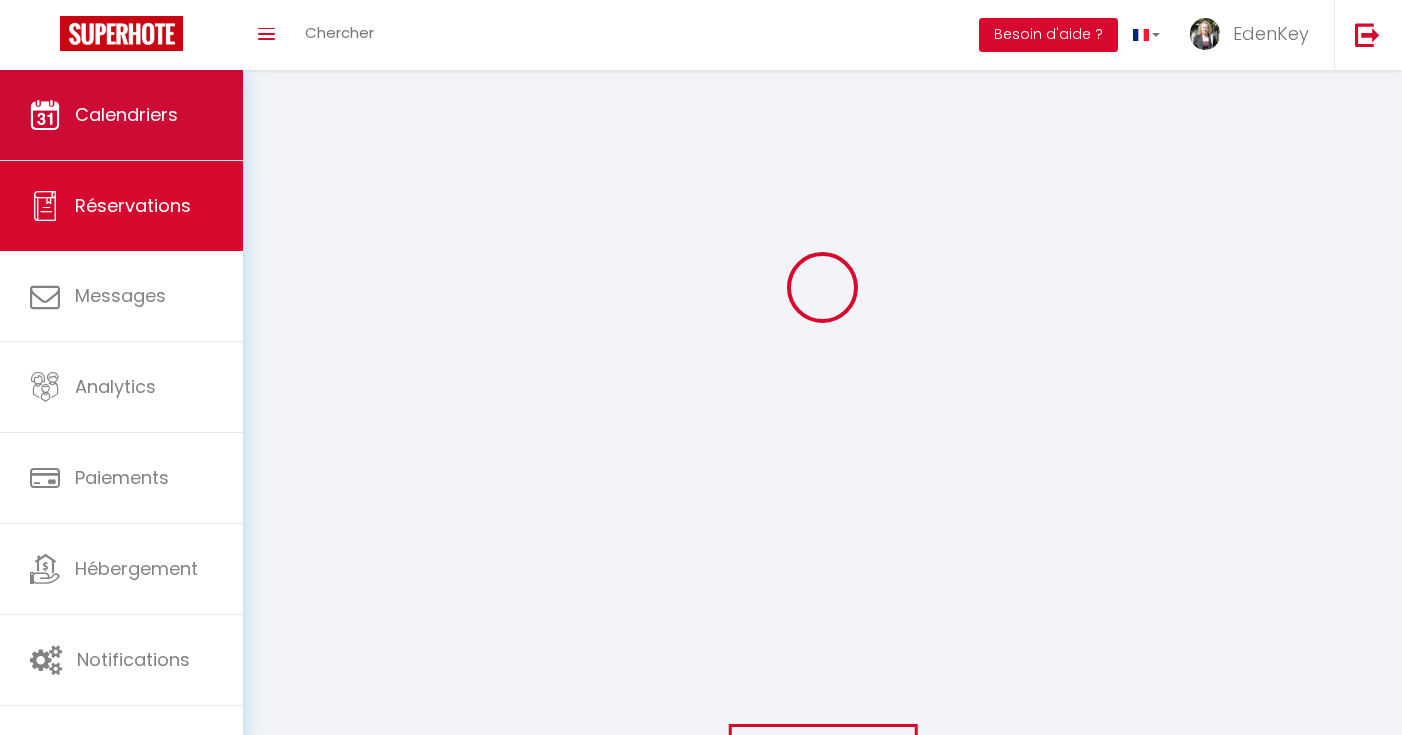 click on "Calendriers" at bounding box center [126, 114] 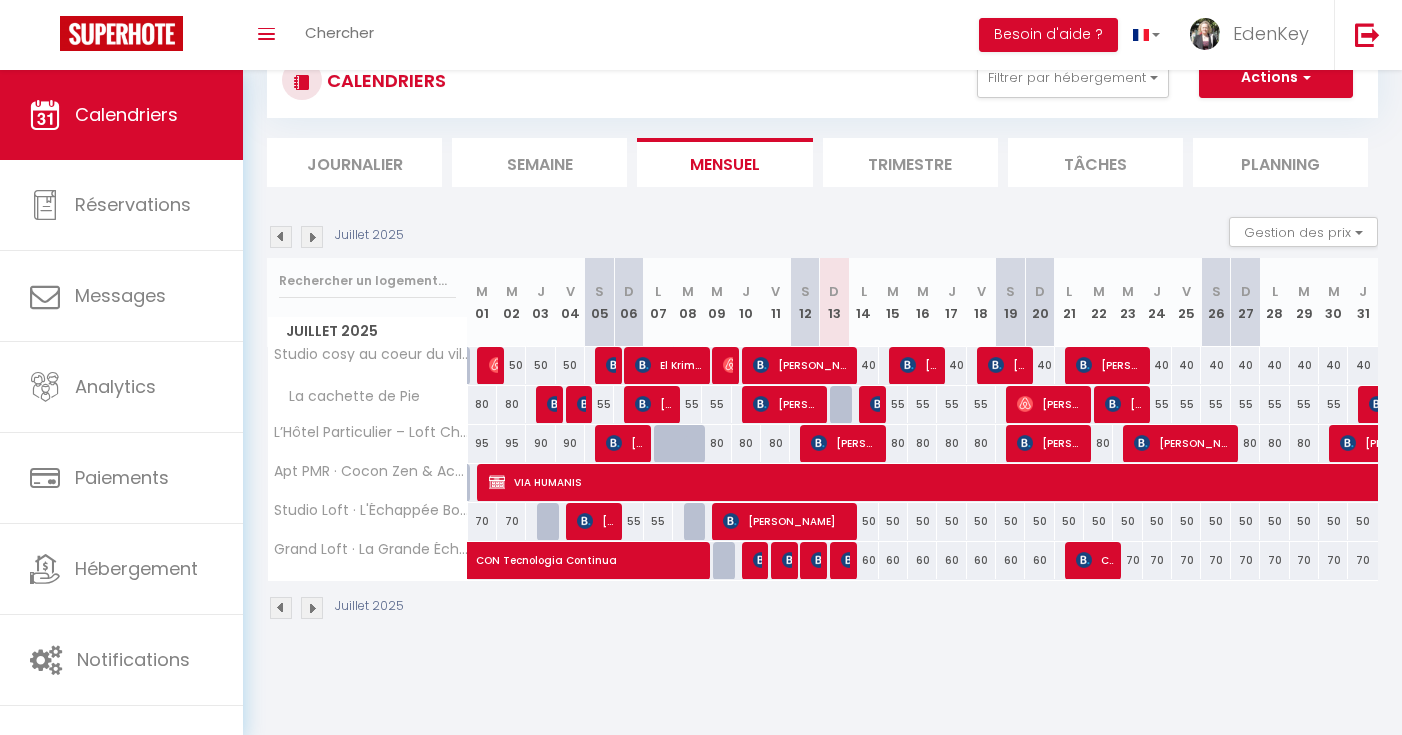 scroll, scrollTop: 70, scrollLeft: 0, axis: vertical 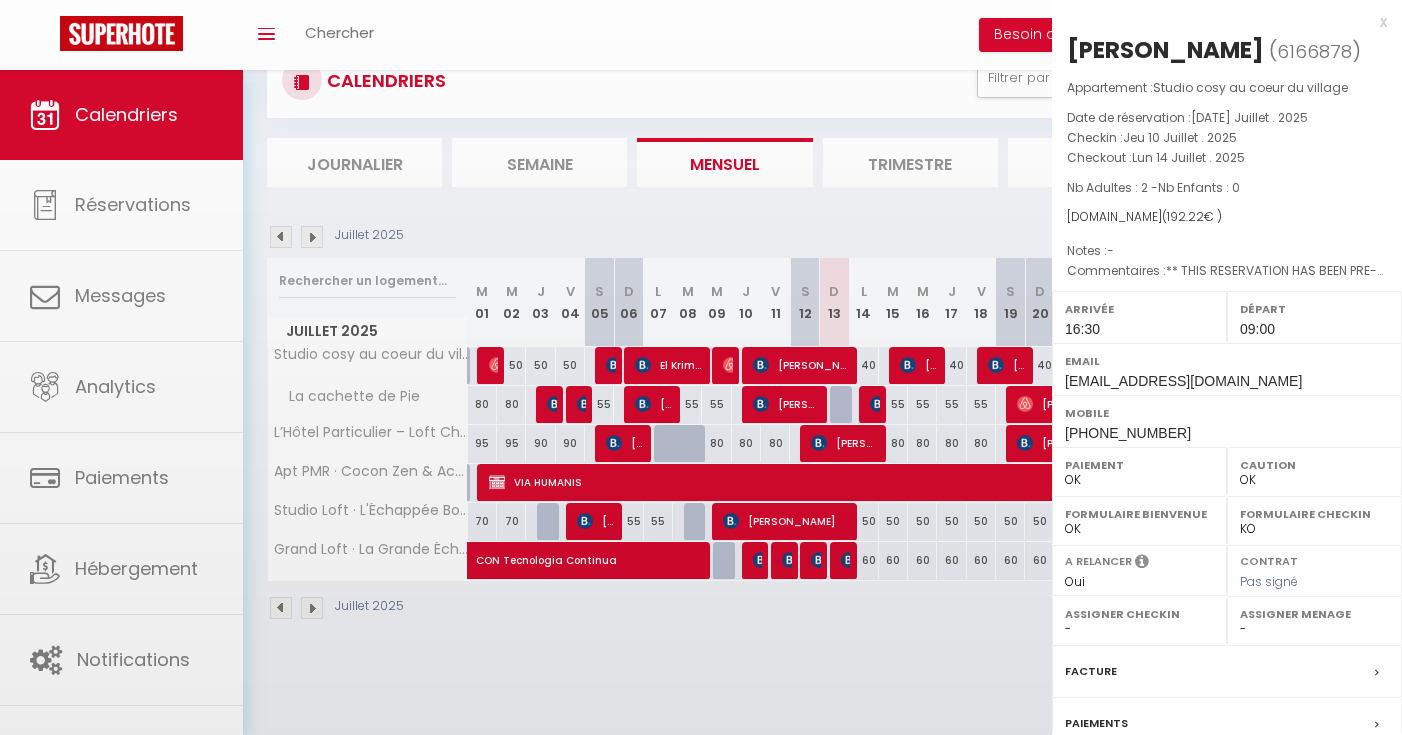 select on "45908" 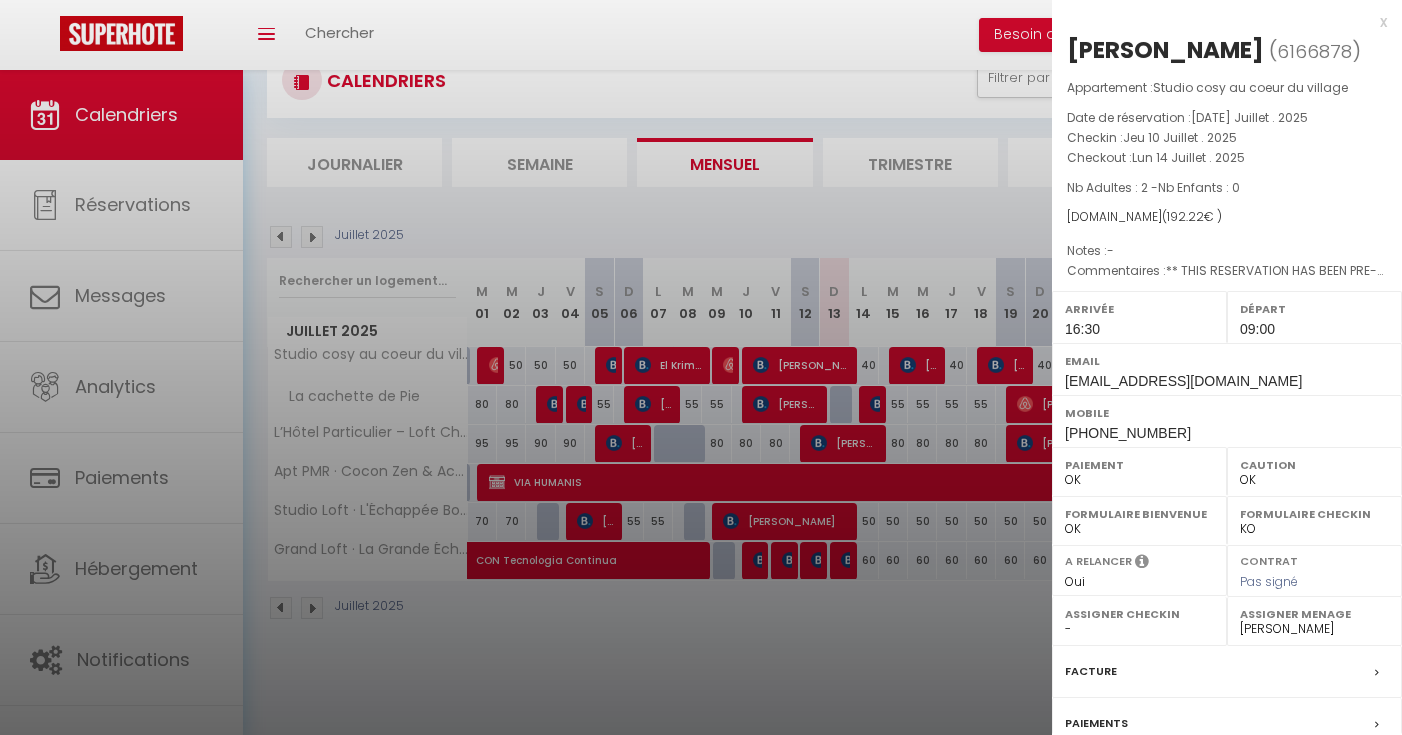 click at bounding box center (701, 367) 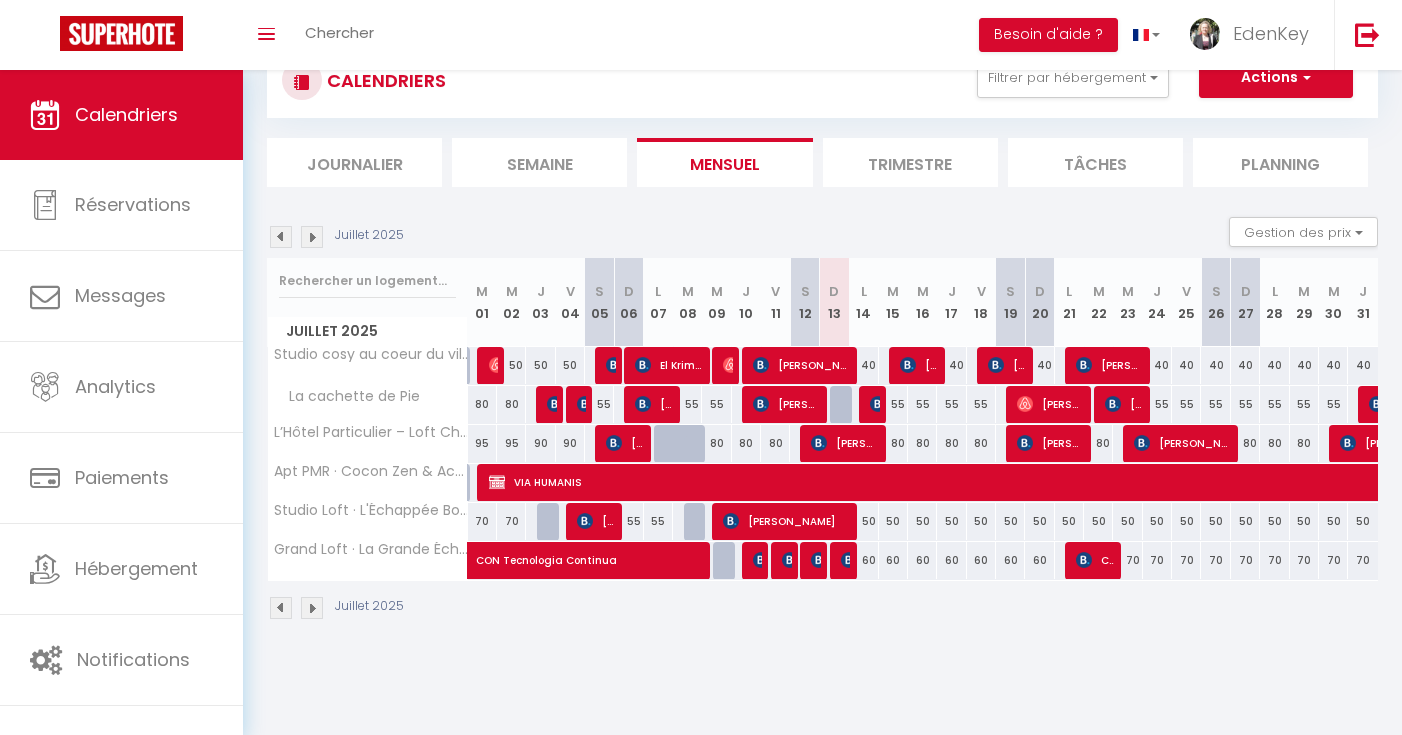 scroll, scrollTop: 70, scrollLeft: 0, axis: vertical 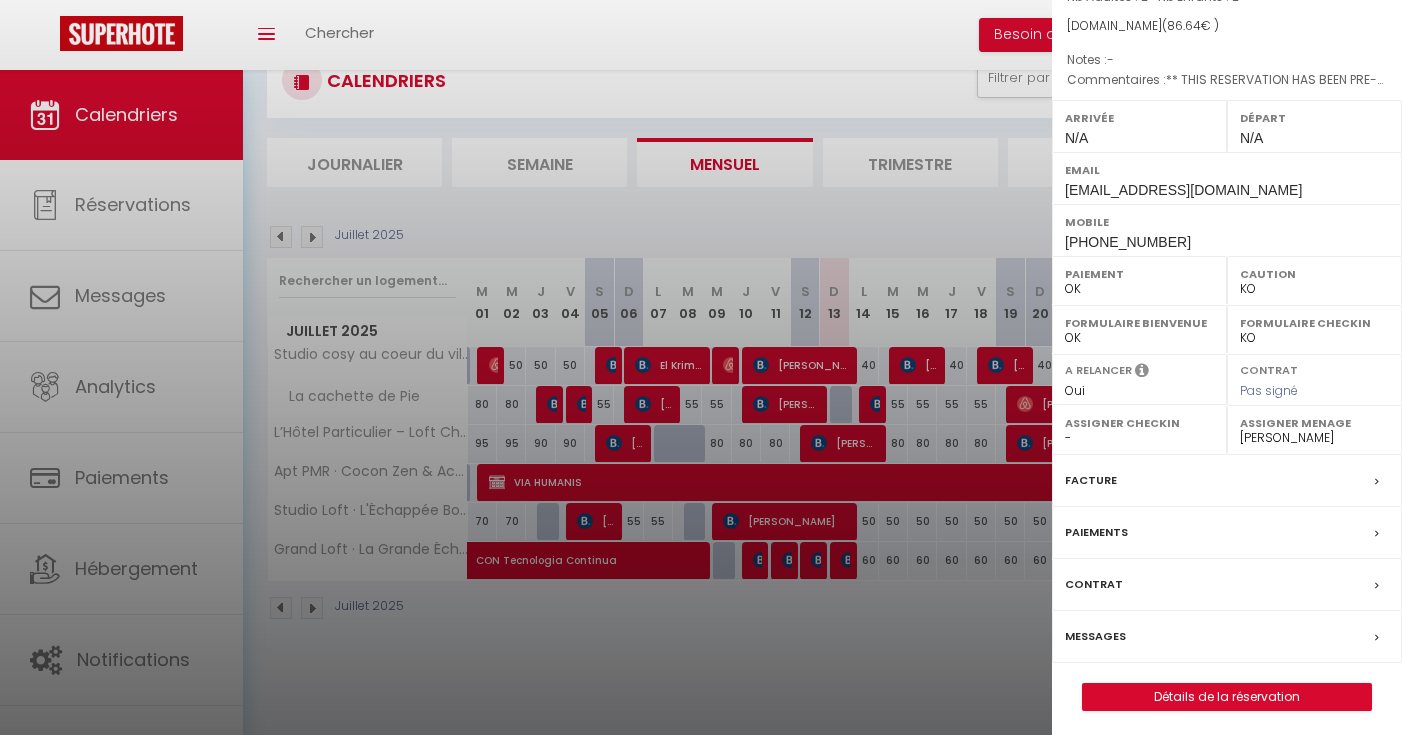 click on "Messages" at bounding box center [1227, 637] 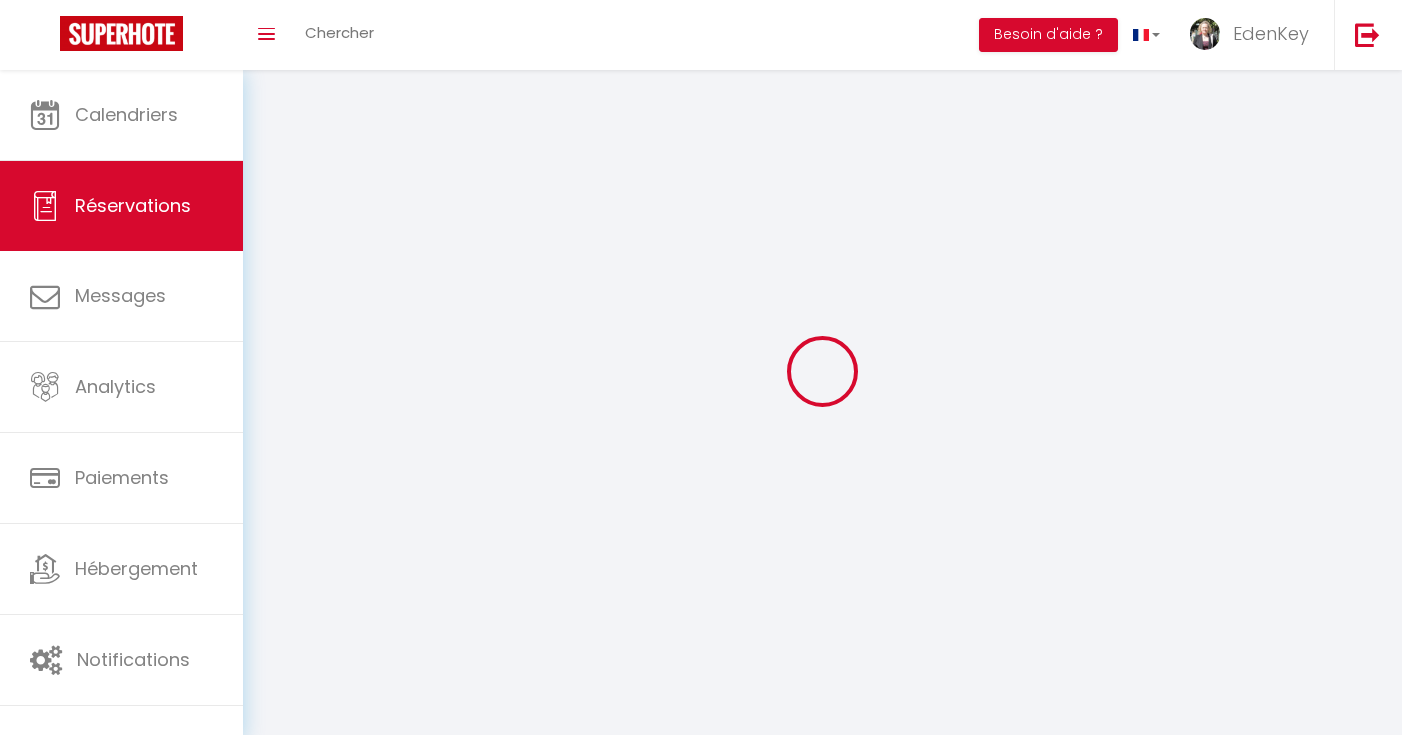 select 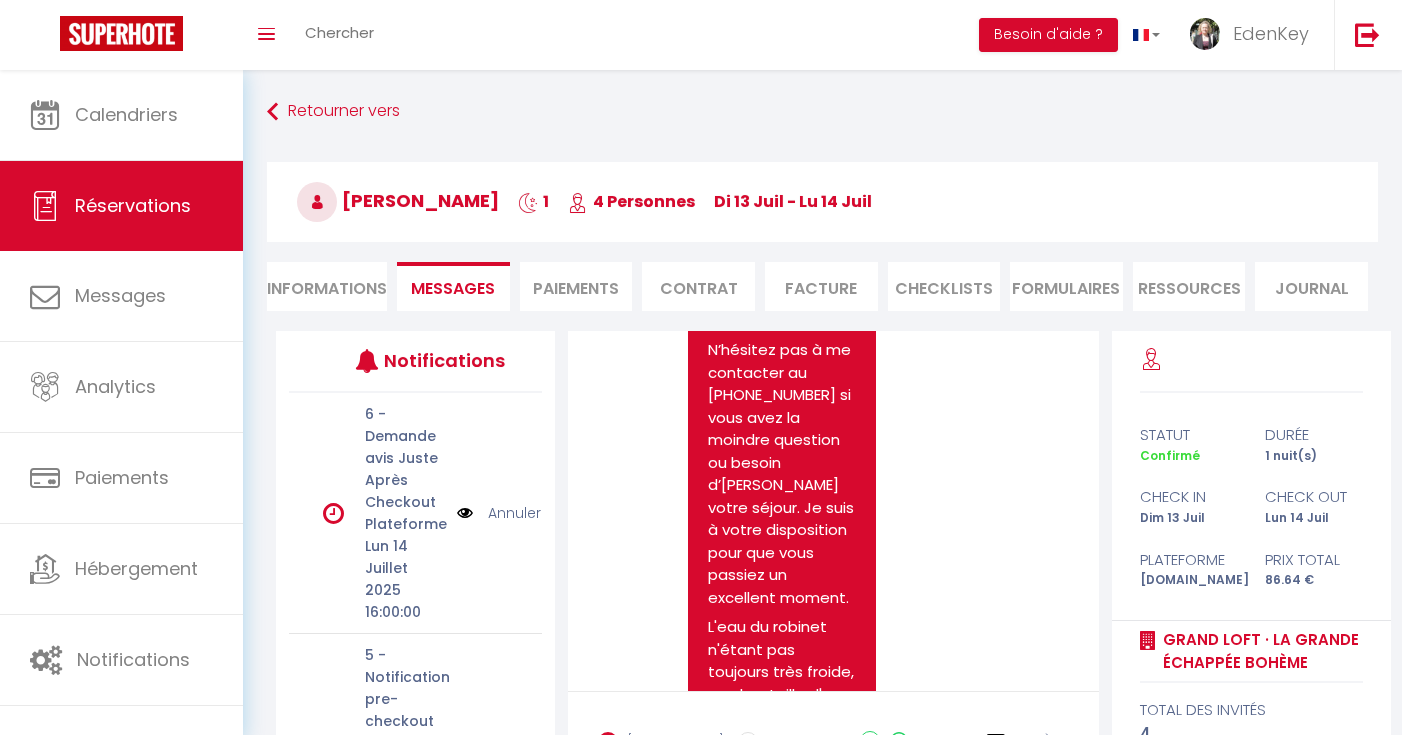 scroll, scrollTop: 6757, scrollLeft: 0, axis: vertical 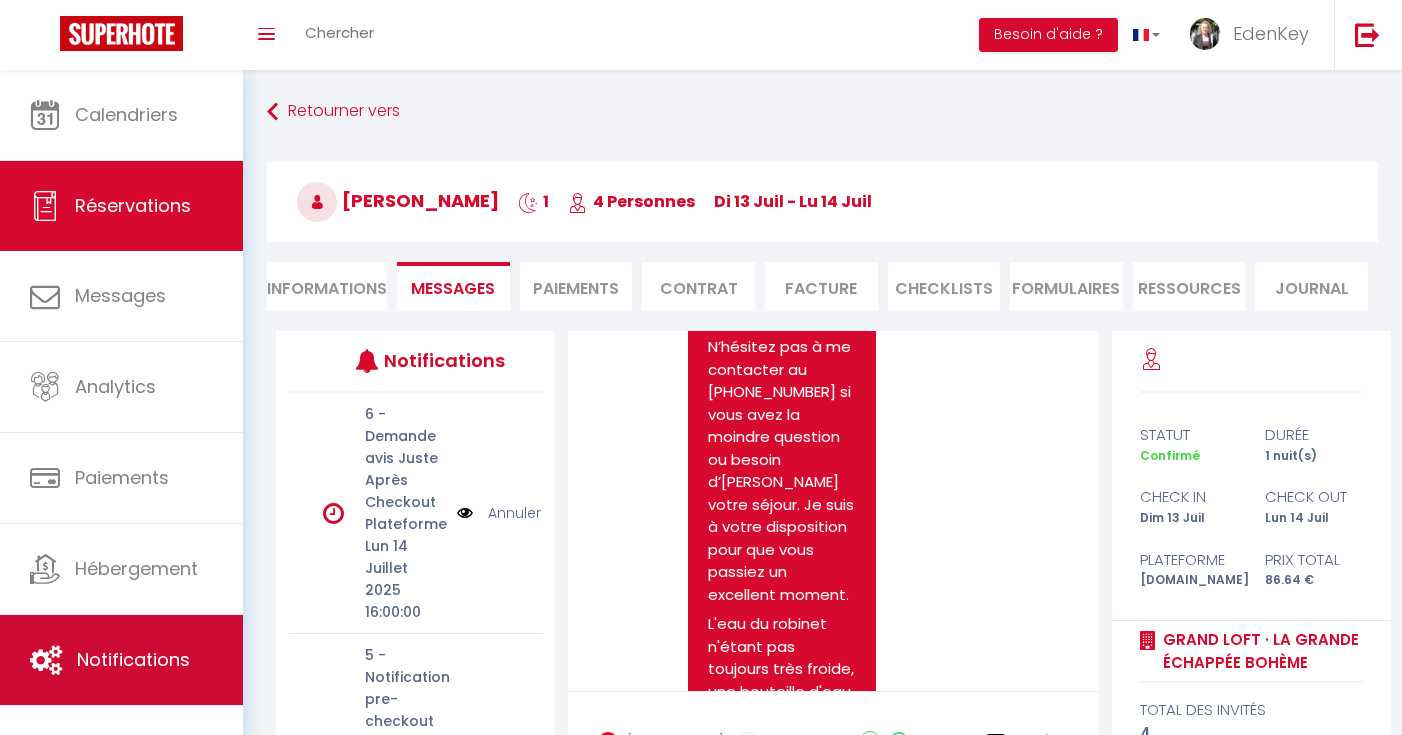 click on "Notifications" at bounding box center (121, 660) 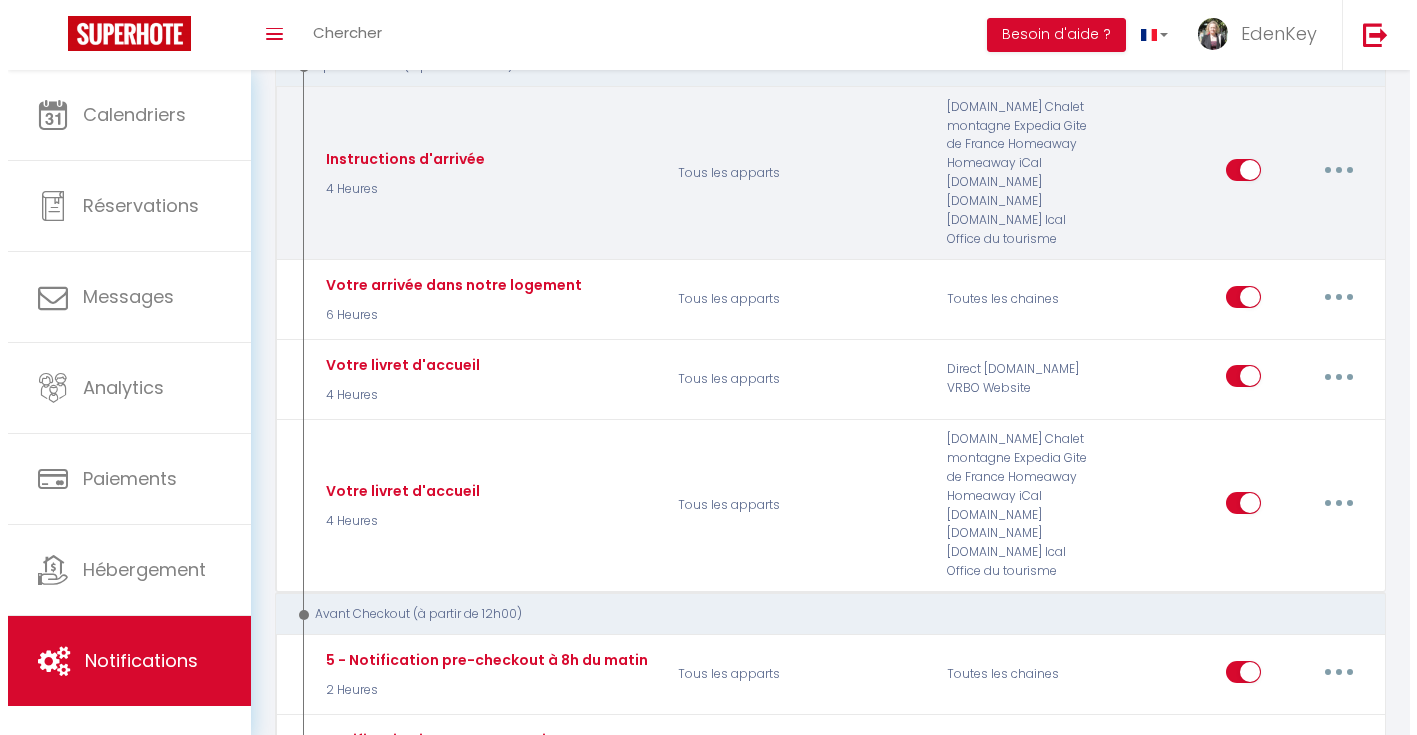 scroll, scrollTop: 962, scrollLeft: 0, axis: vertical 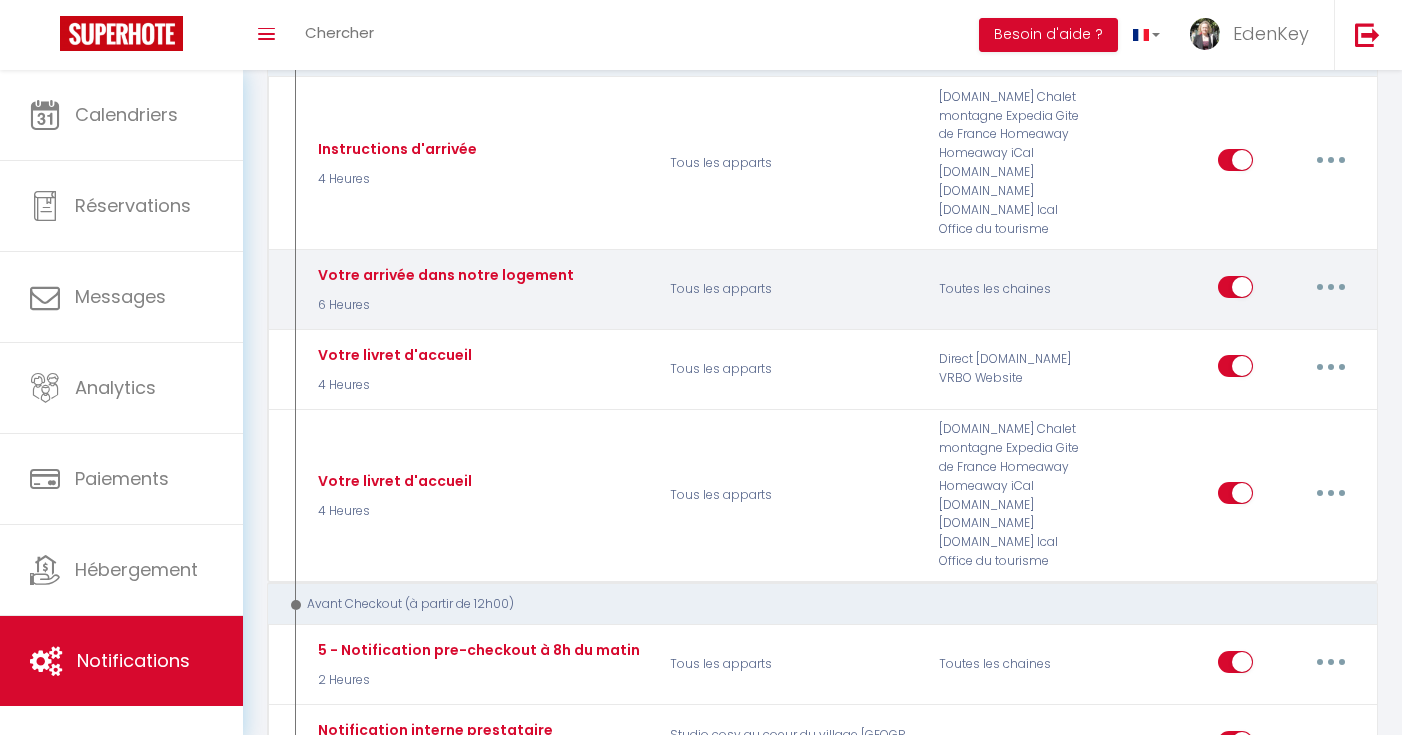 click at bounding box center (1331, 287) 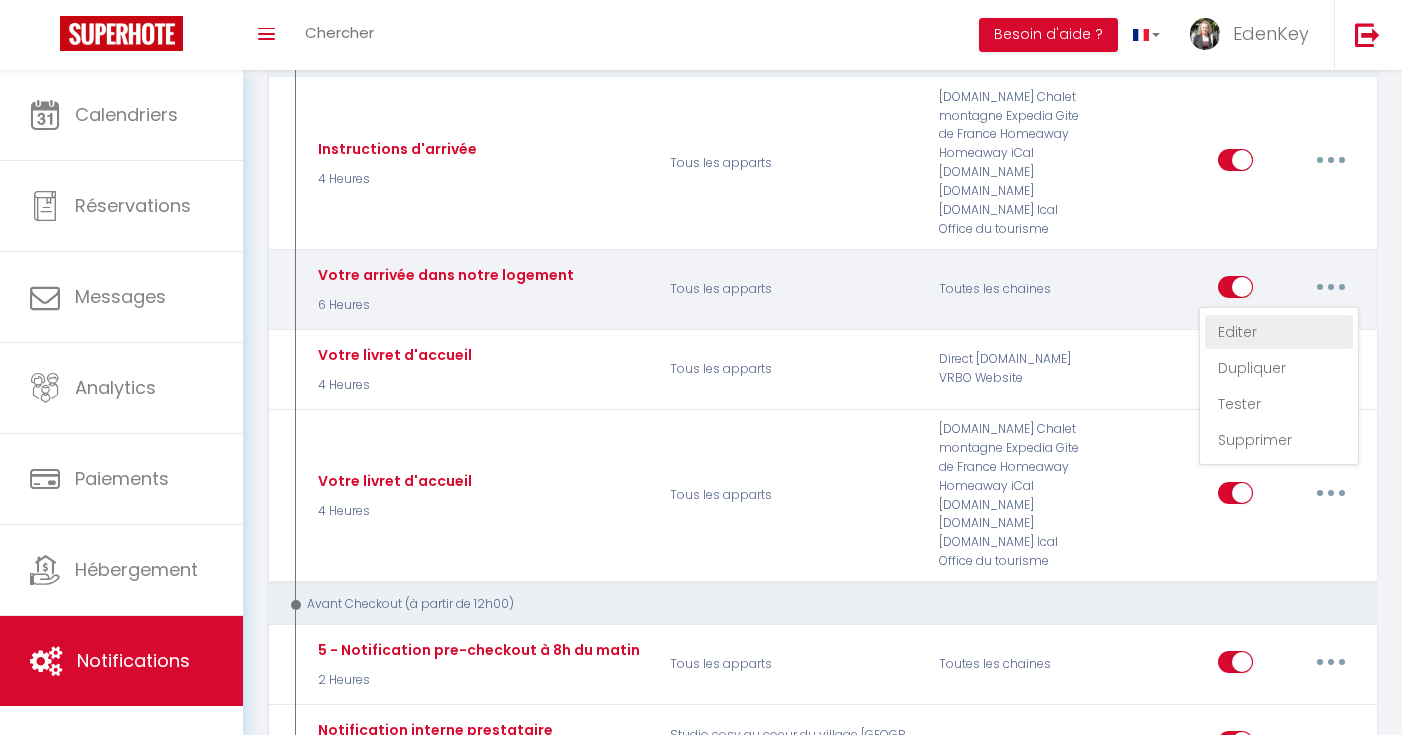 click on "Editer" at bounding box center (1279, 332) 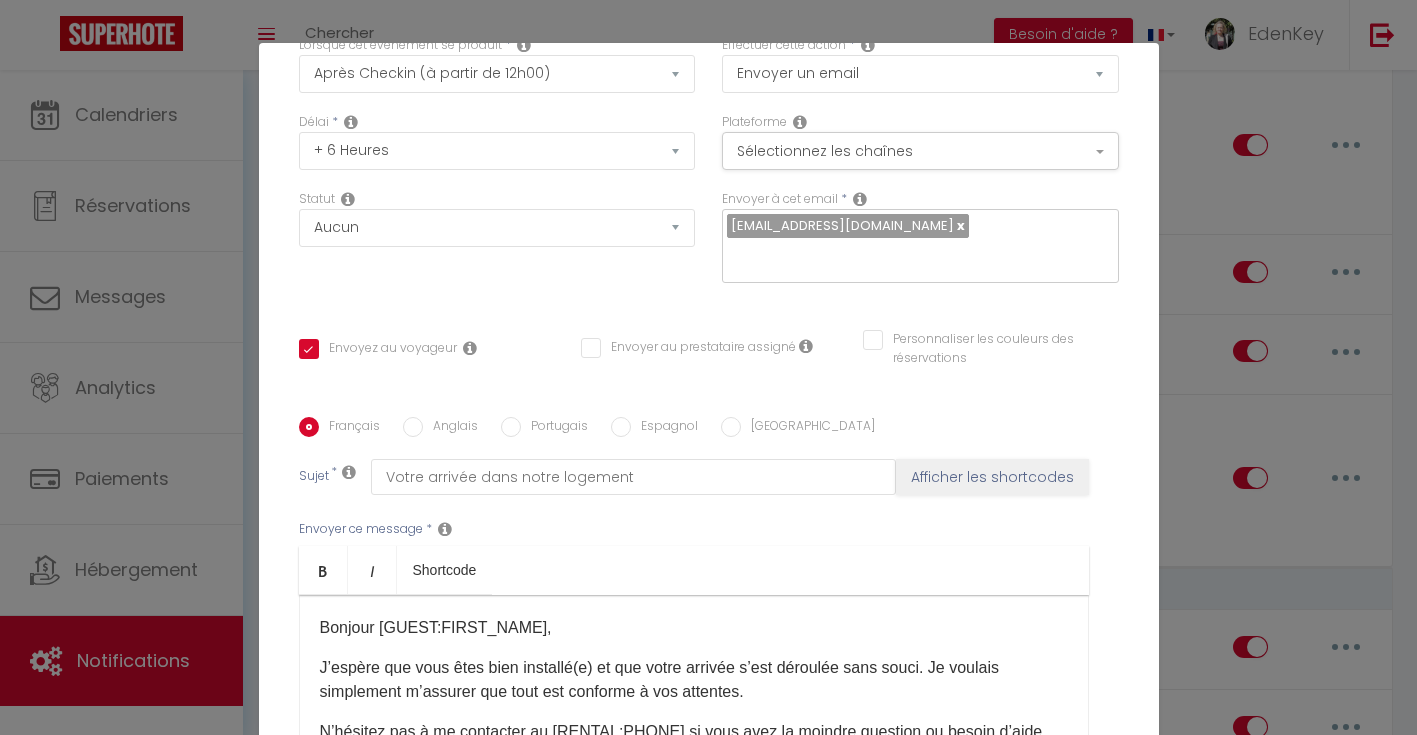 scroll, scrollTop: 130, scrollLeft: 0, axis: vertical 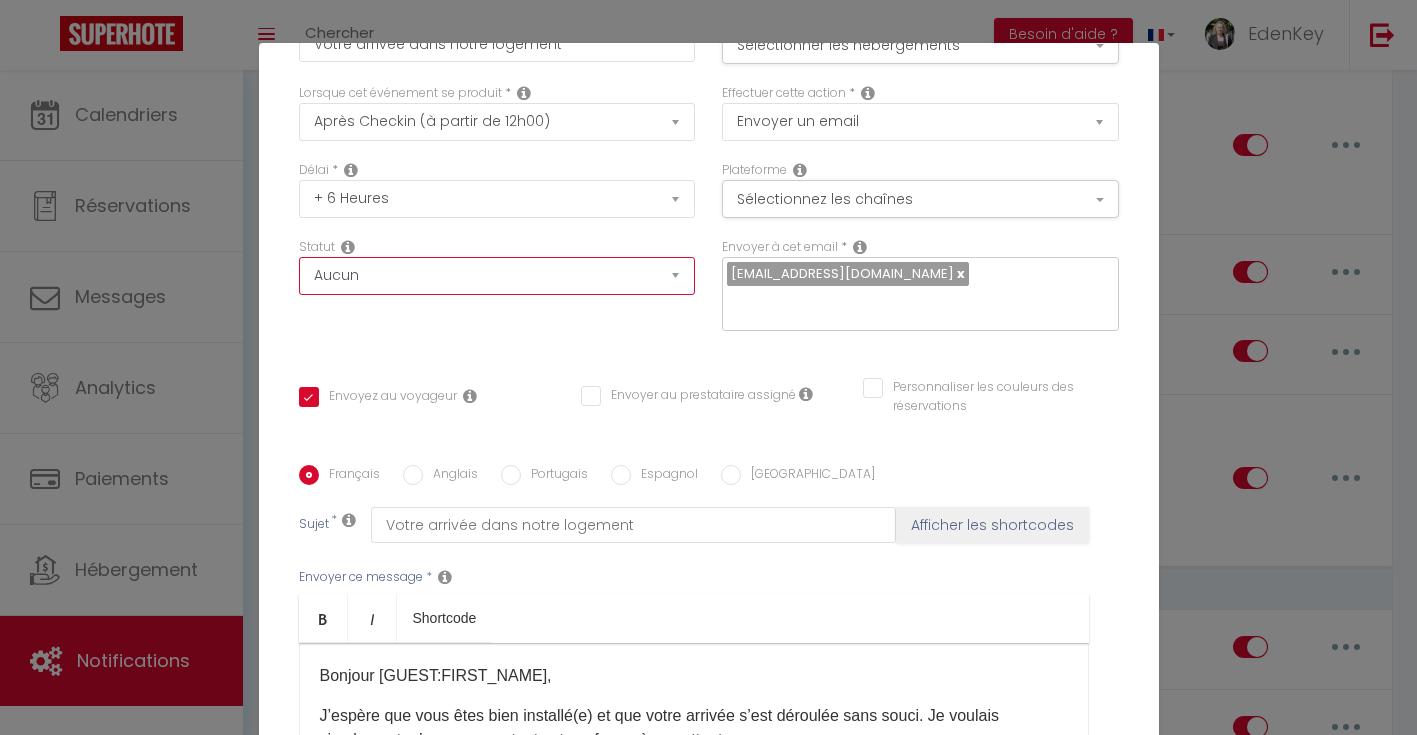 select on "if_deposit_is_paid" 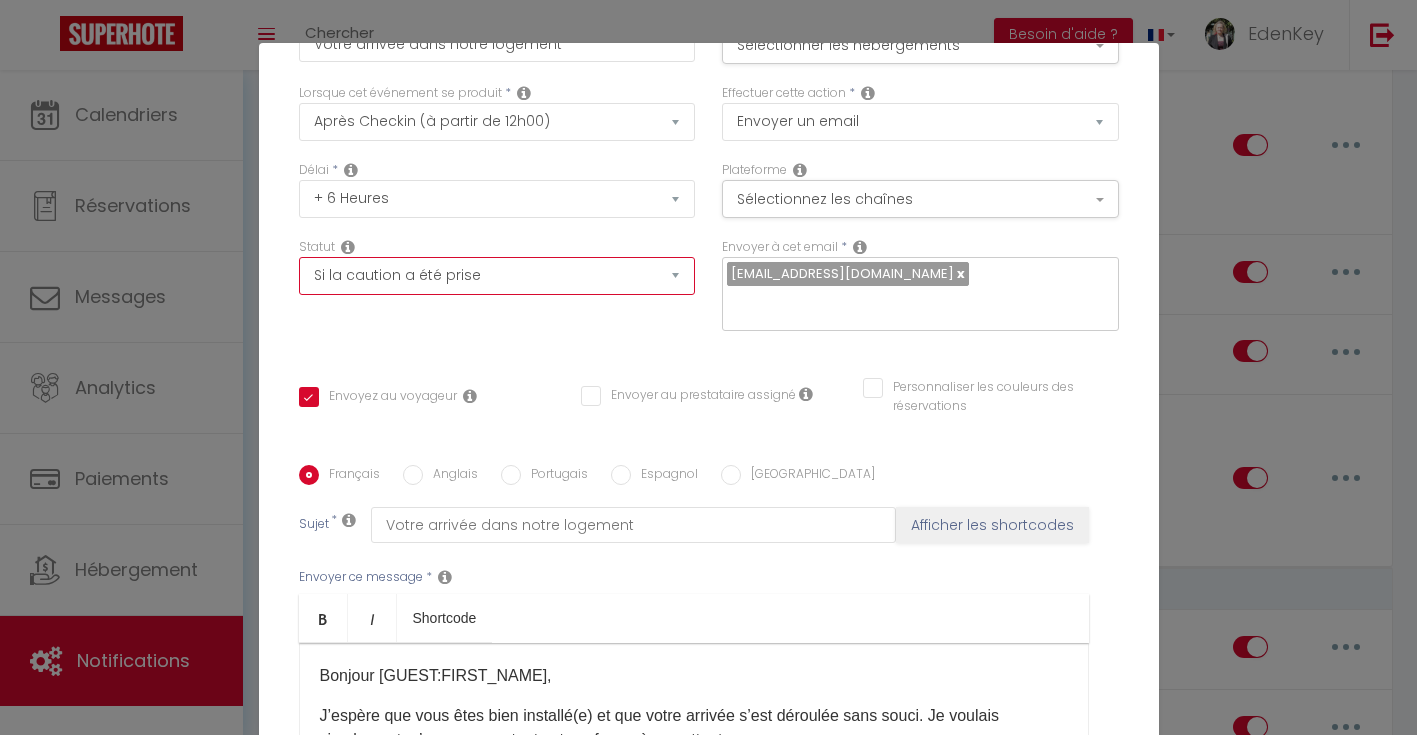 checkbox on "true" 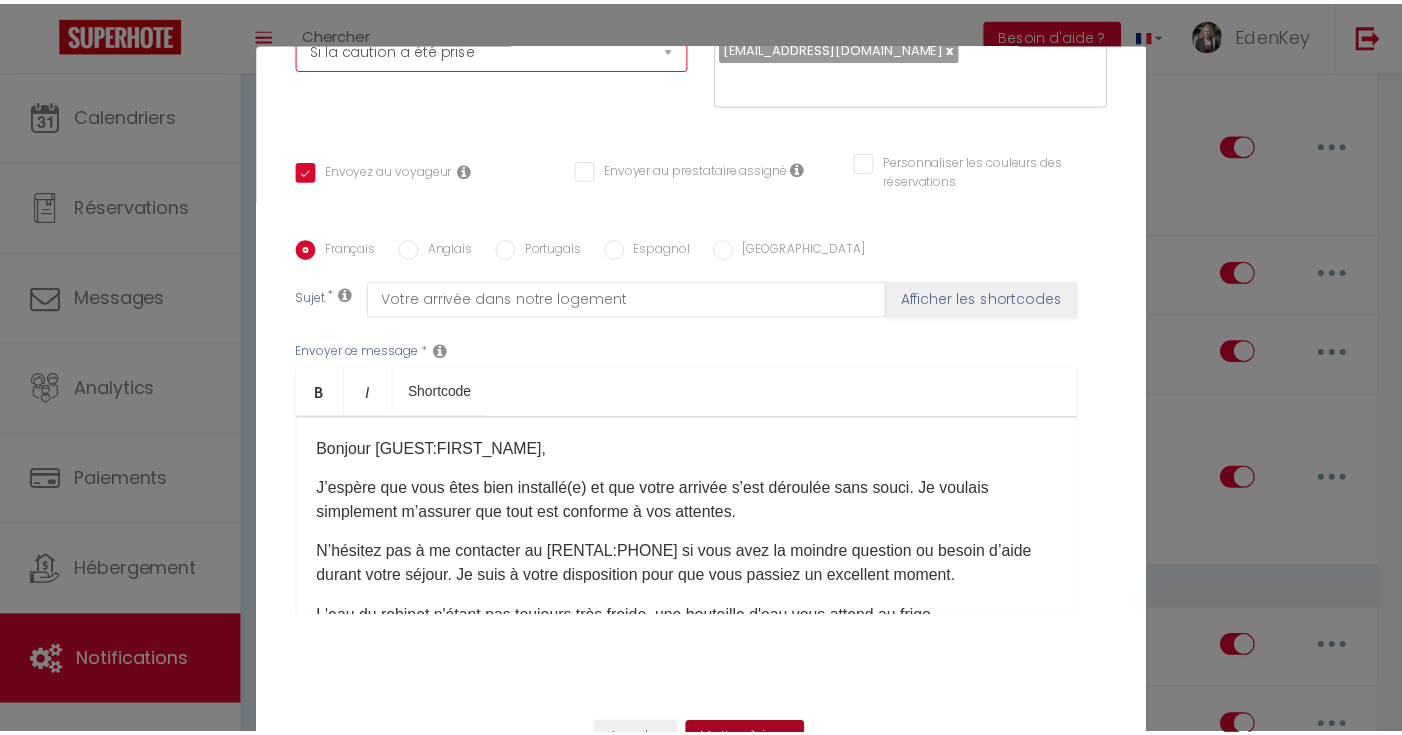 scroll, scrollTop: 356, scrollLeft: 0, axis: vertical 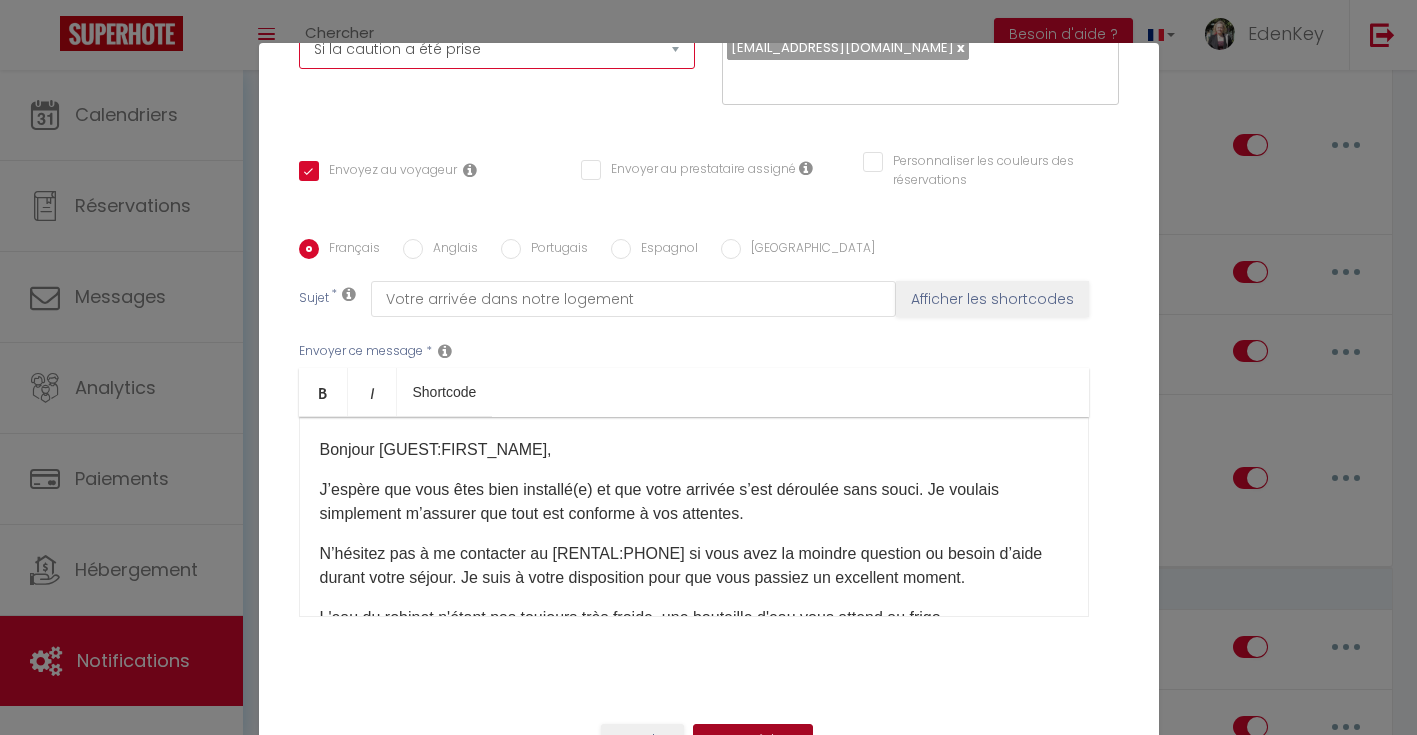 click on "Mettre à jour" at bounding box center (753, 741) 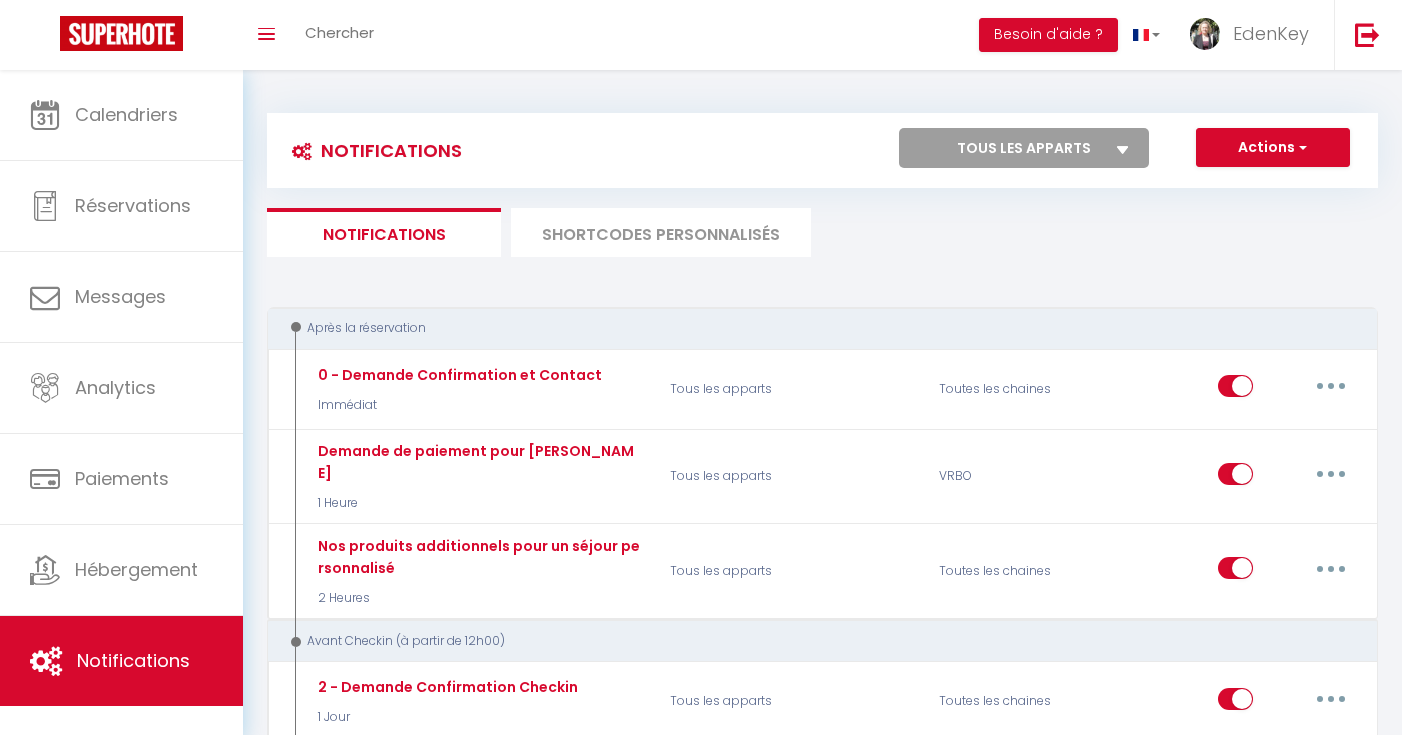 scroll, scrollTop: 0, scrollLeft: 0, axis: both 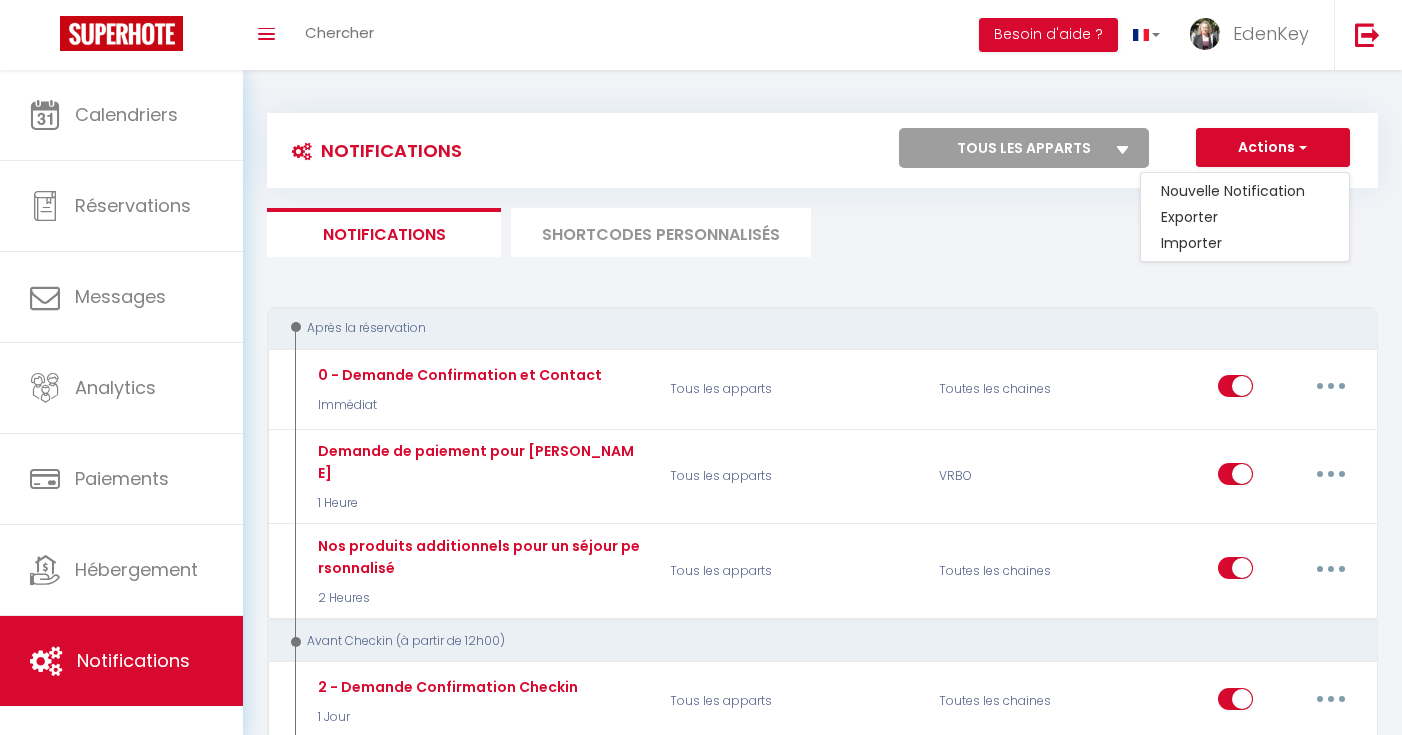 click on "Notifications   SHORTCODES PERSONNALISÉS" at bounding box center [822, 232] 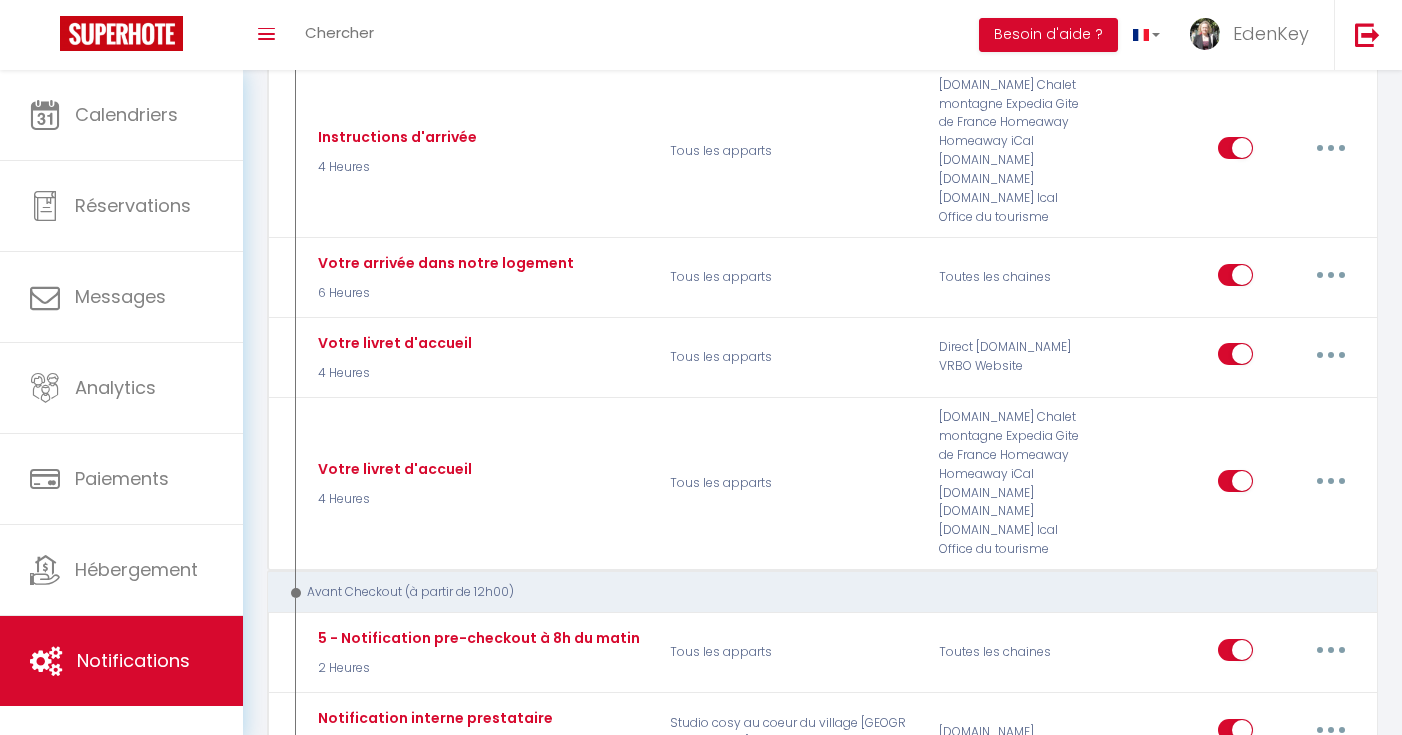 scroll, scrollTop: 975, scrollLeft: 0, axis: vertical 